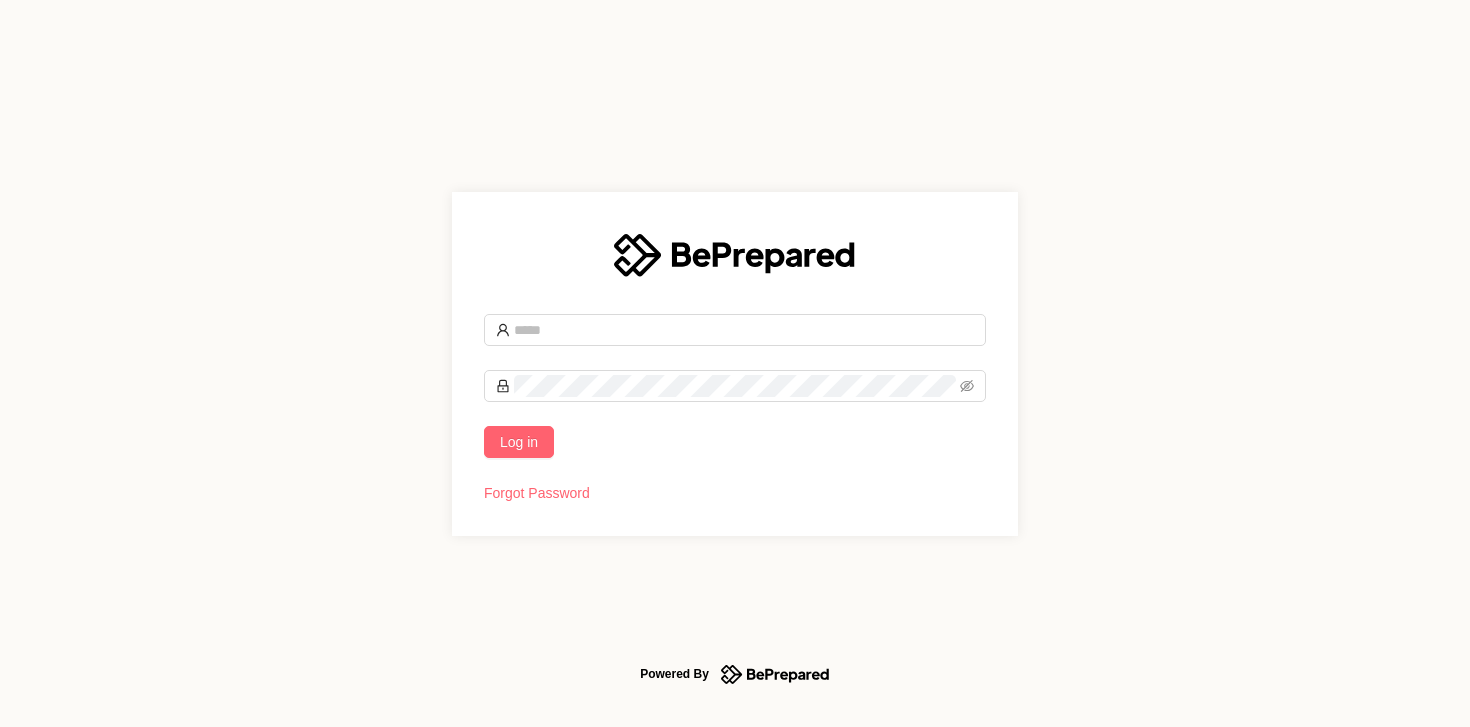 scroll, scrollTop: 0, scrollLeft: 0, axis: both 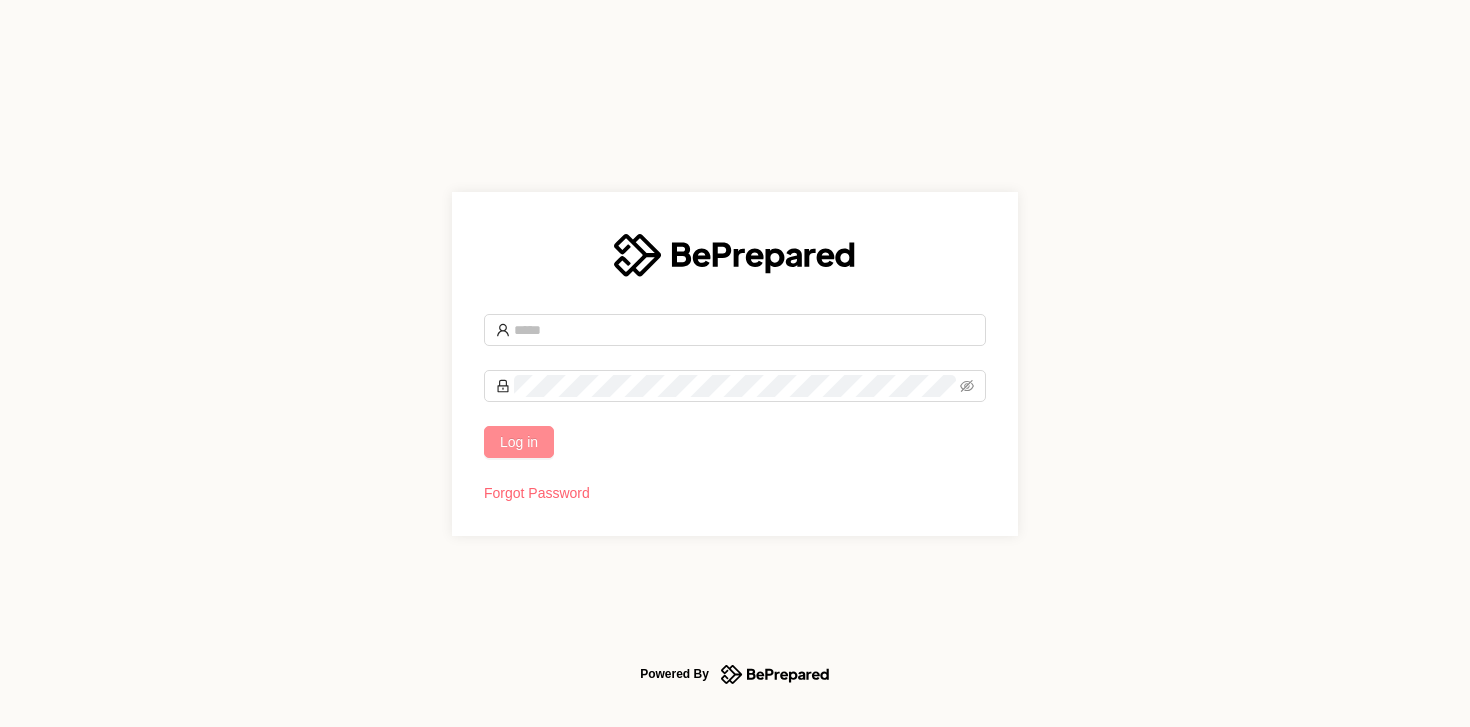 type on "**********" 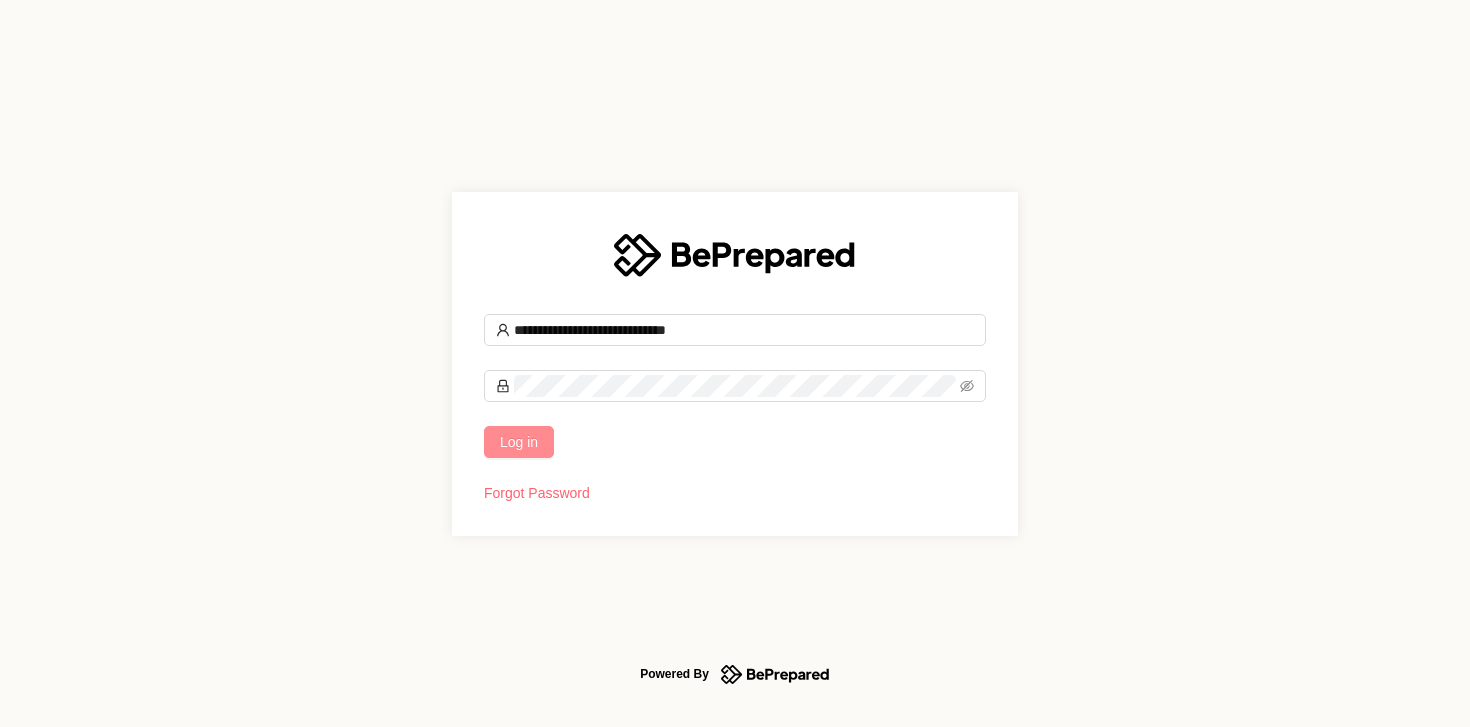 click on "Log in" at bounding box center (519, 442) 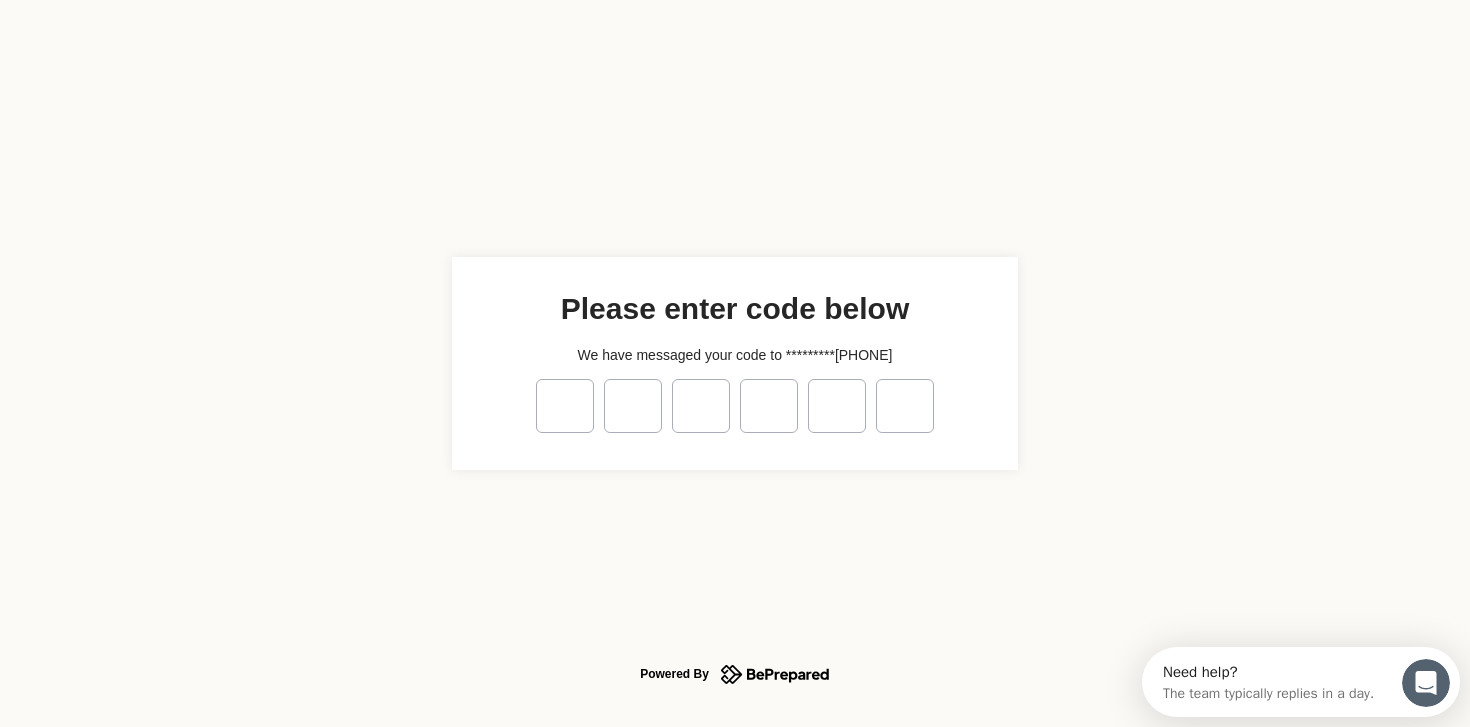 scroll, scrollTop: 0, scrollLeft: 0, axis: both 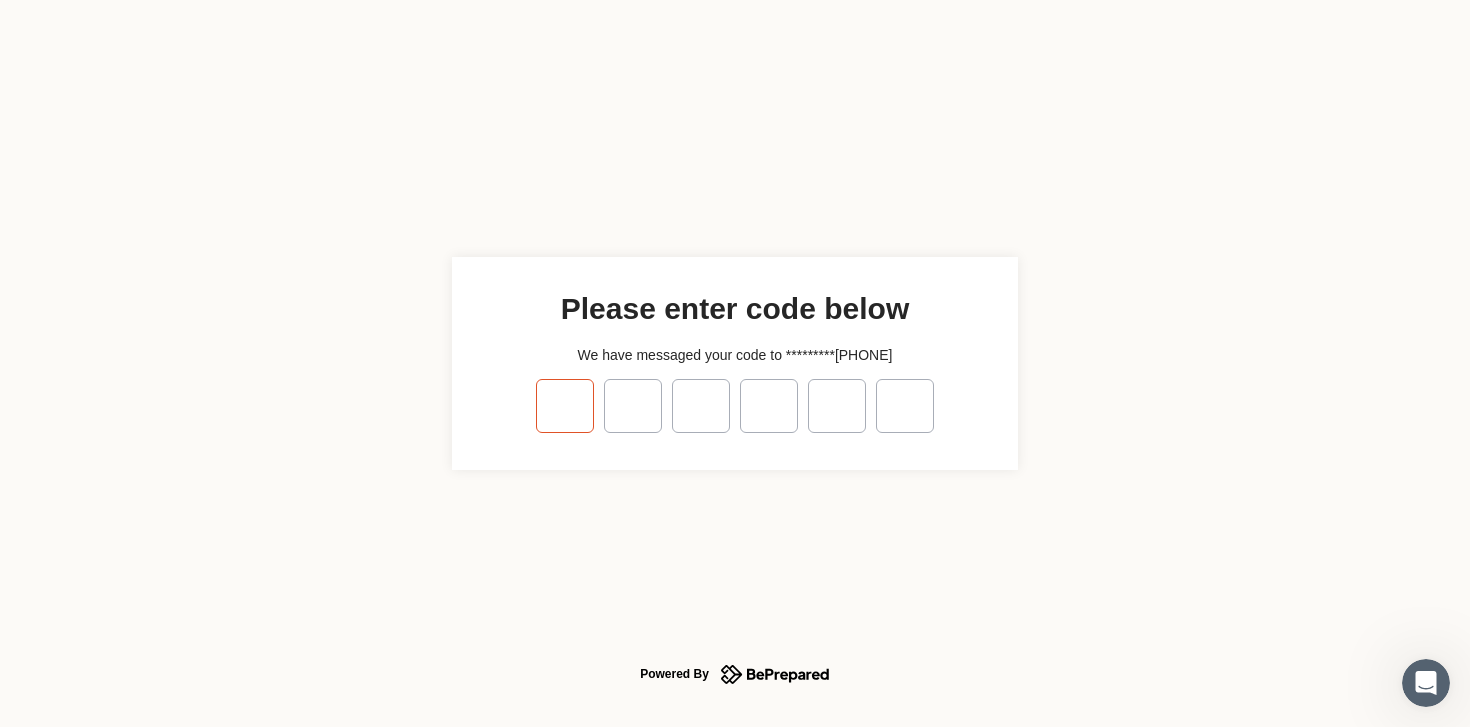 type on "*" 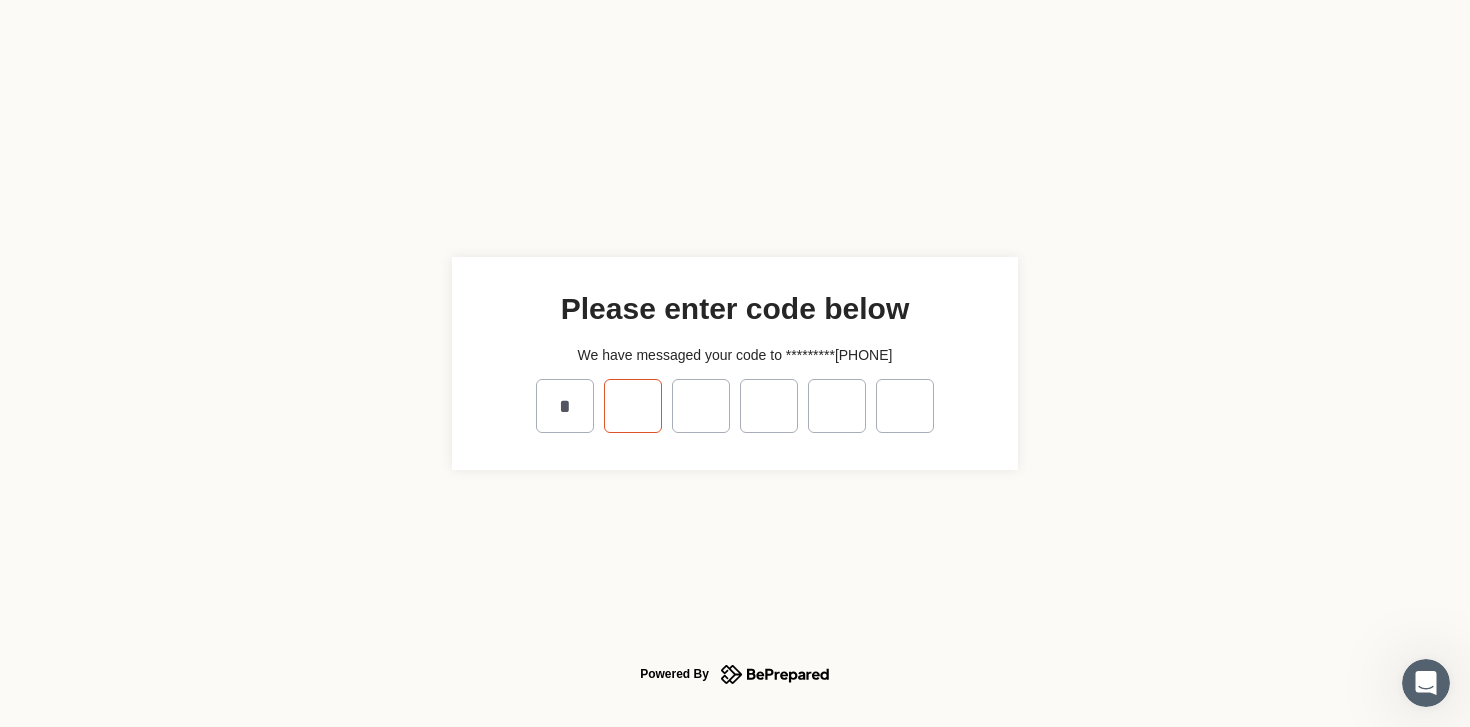 type on "*" 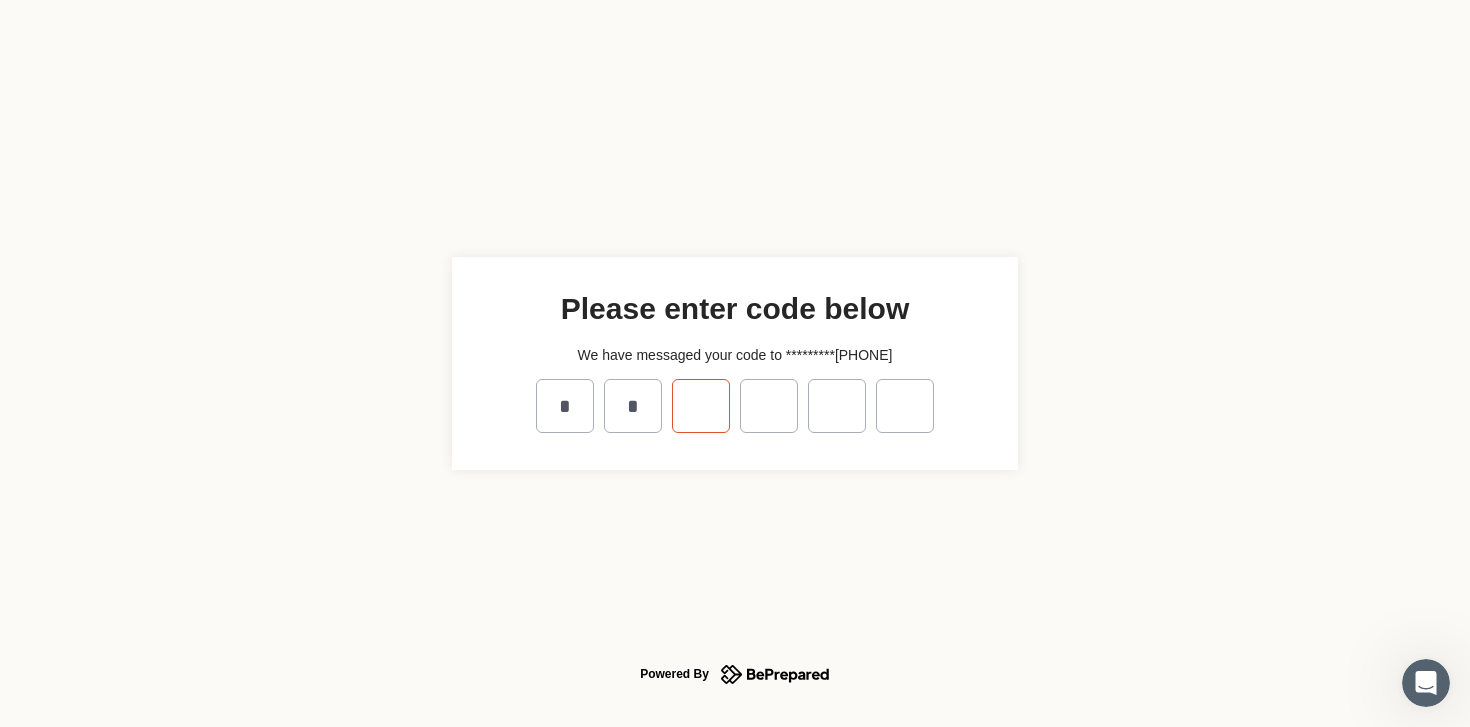 type on "*" 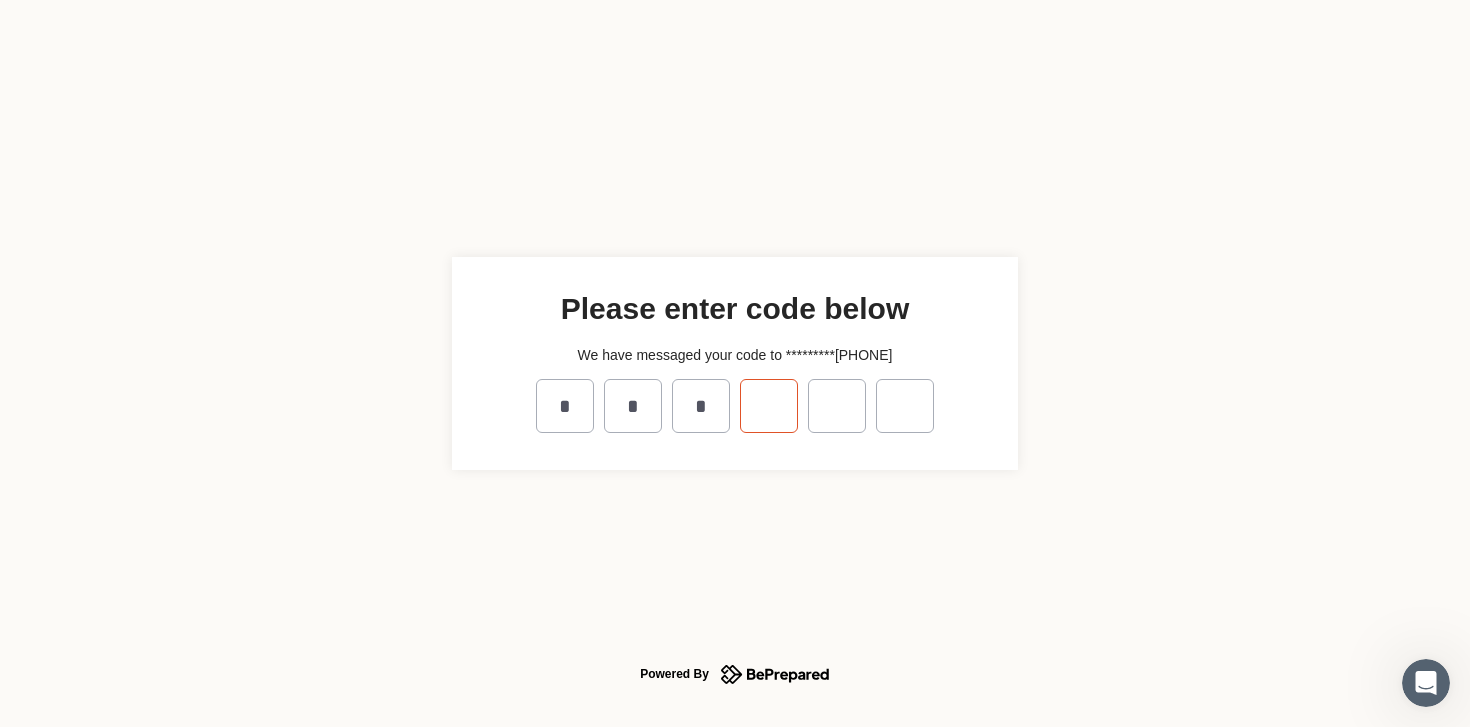 type on "*" 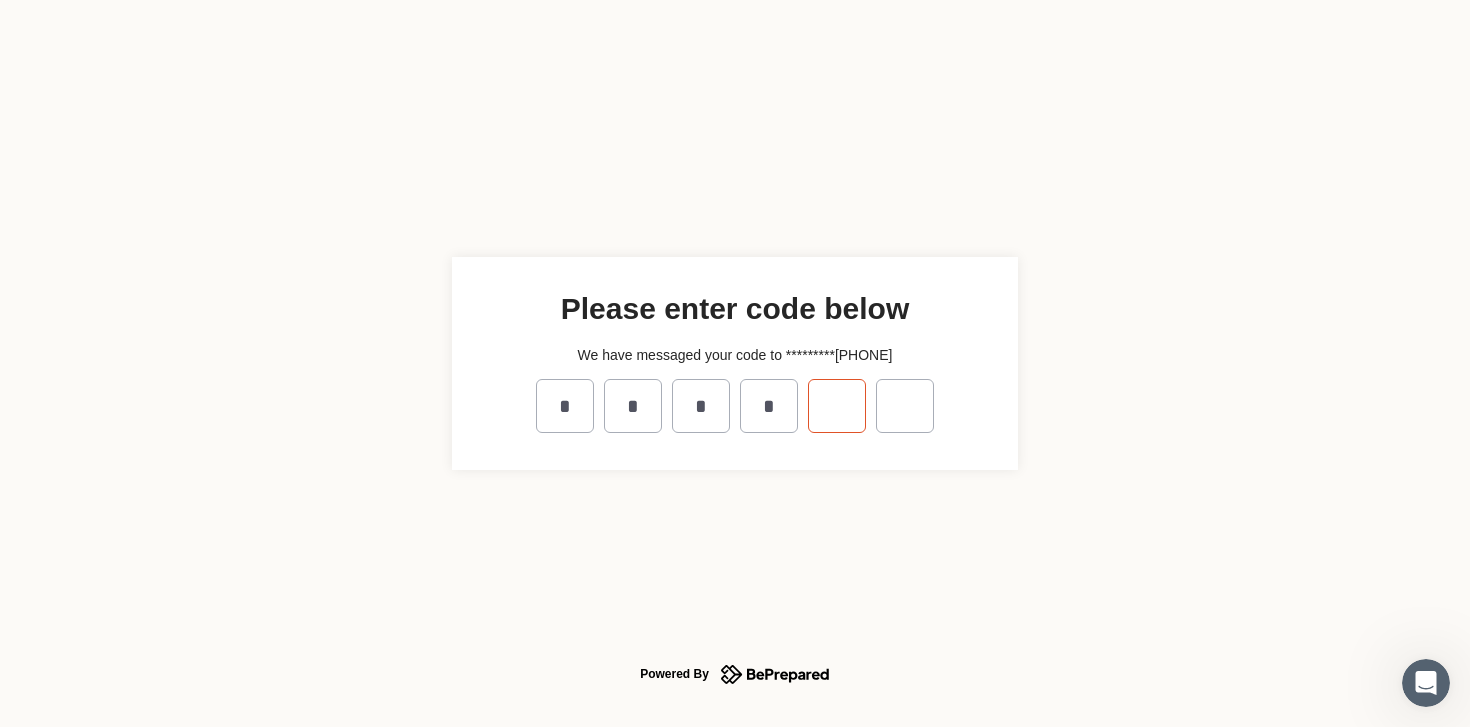 type on "*" 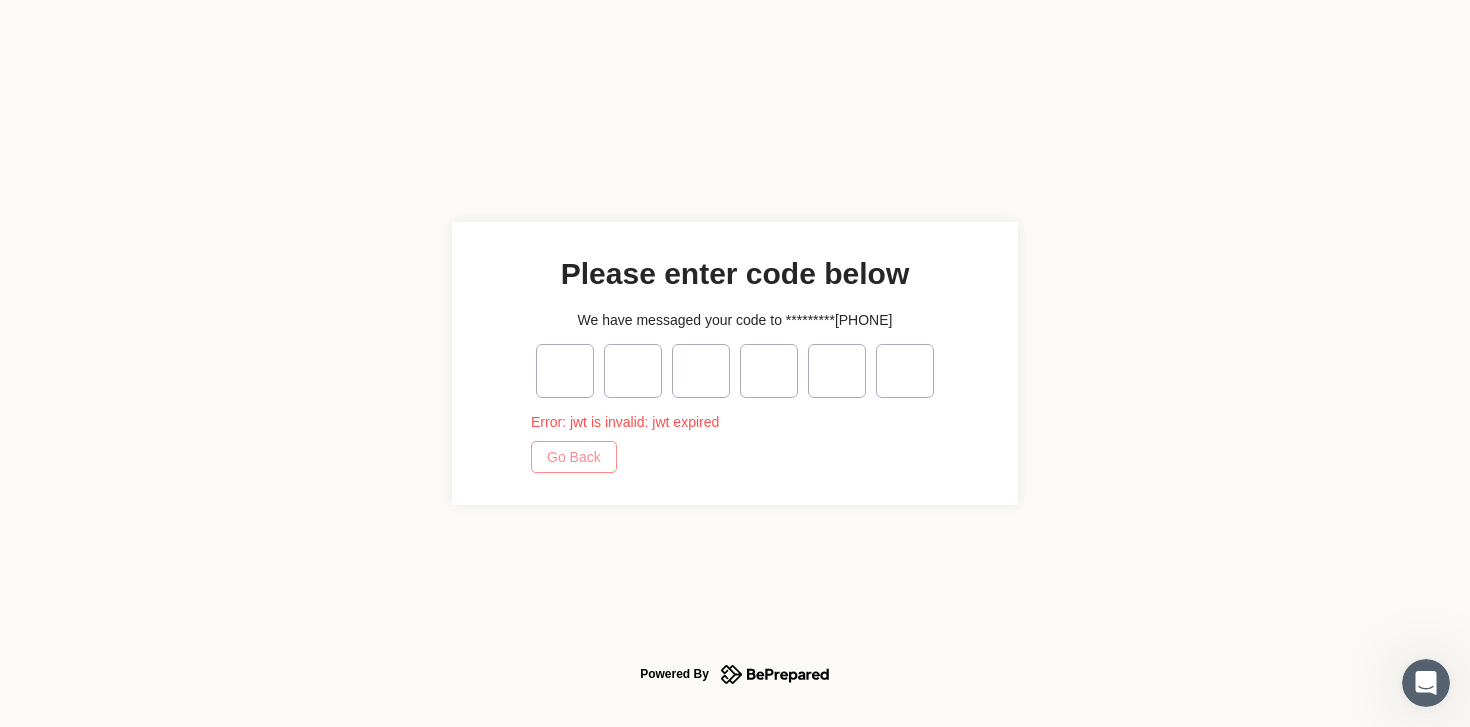 click on "Go Back" at bounding box center [574, 457] 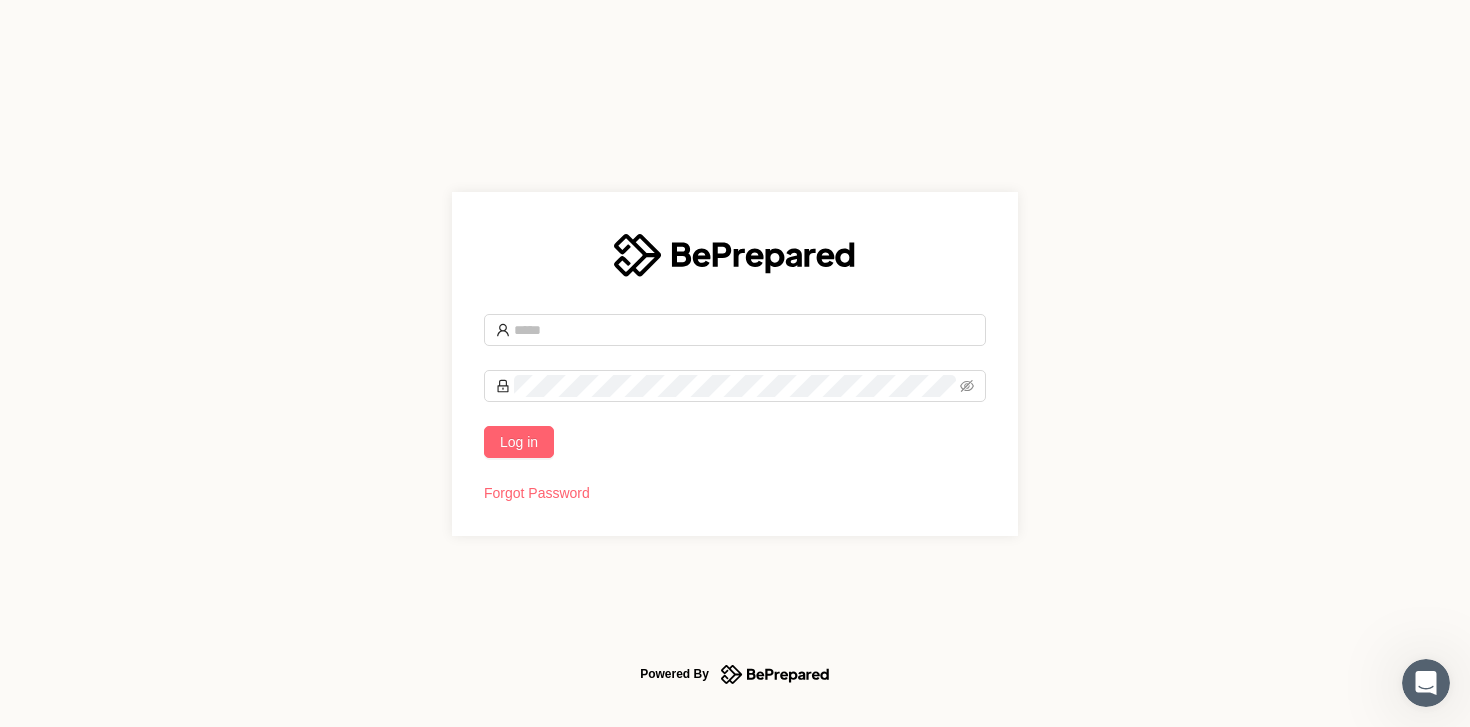 type on "**********" 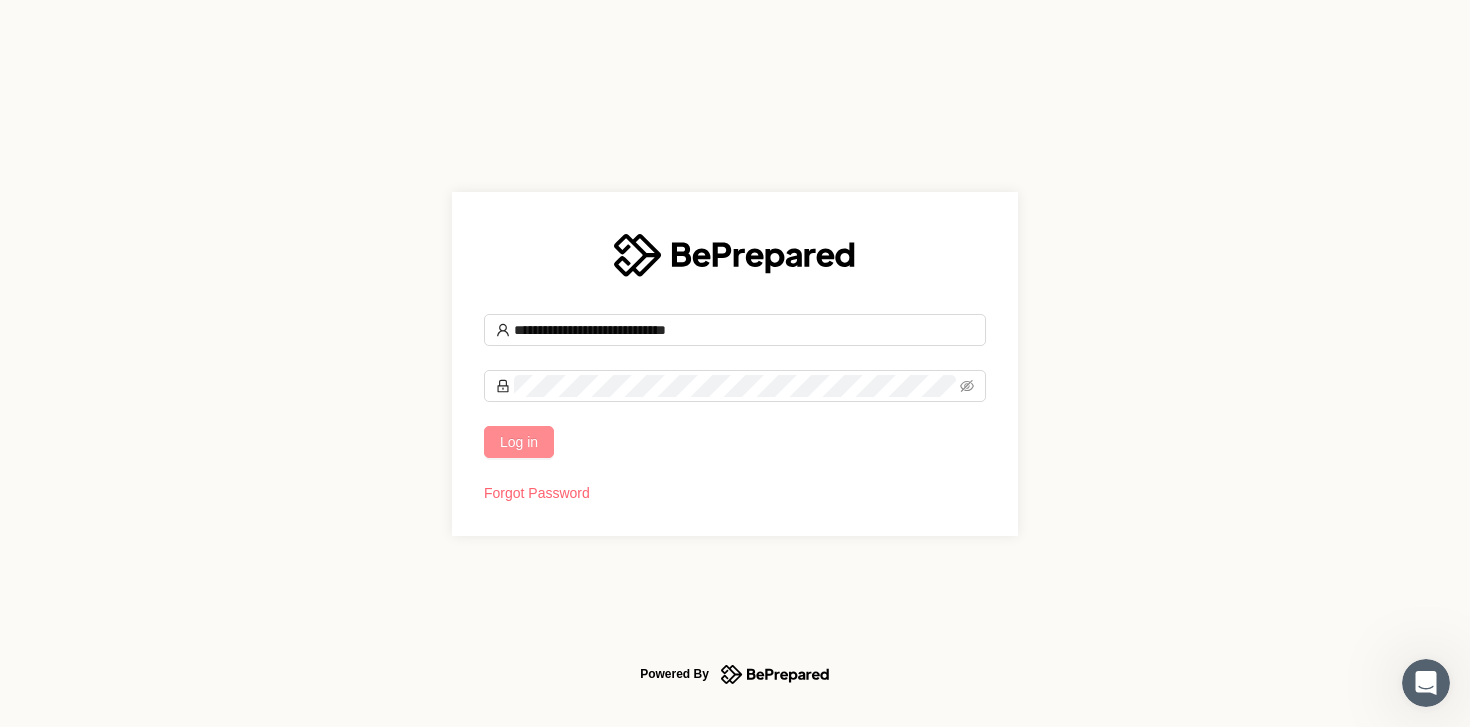 click on "Log in" at bounding box center (519, 442) 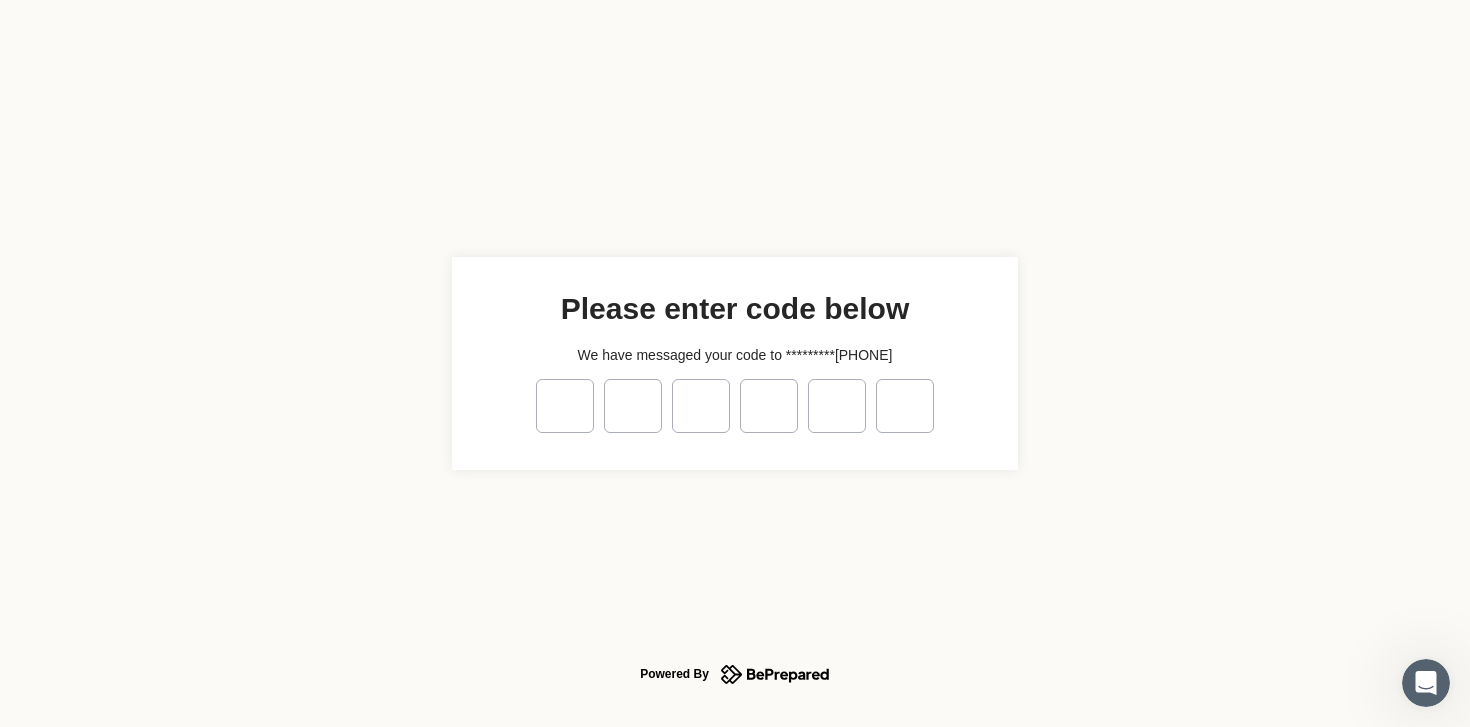 type on "*" 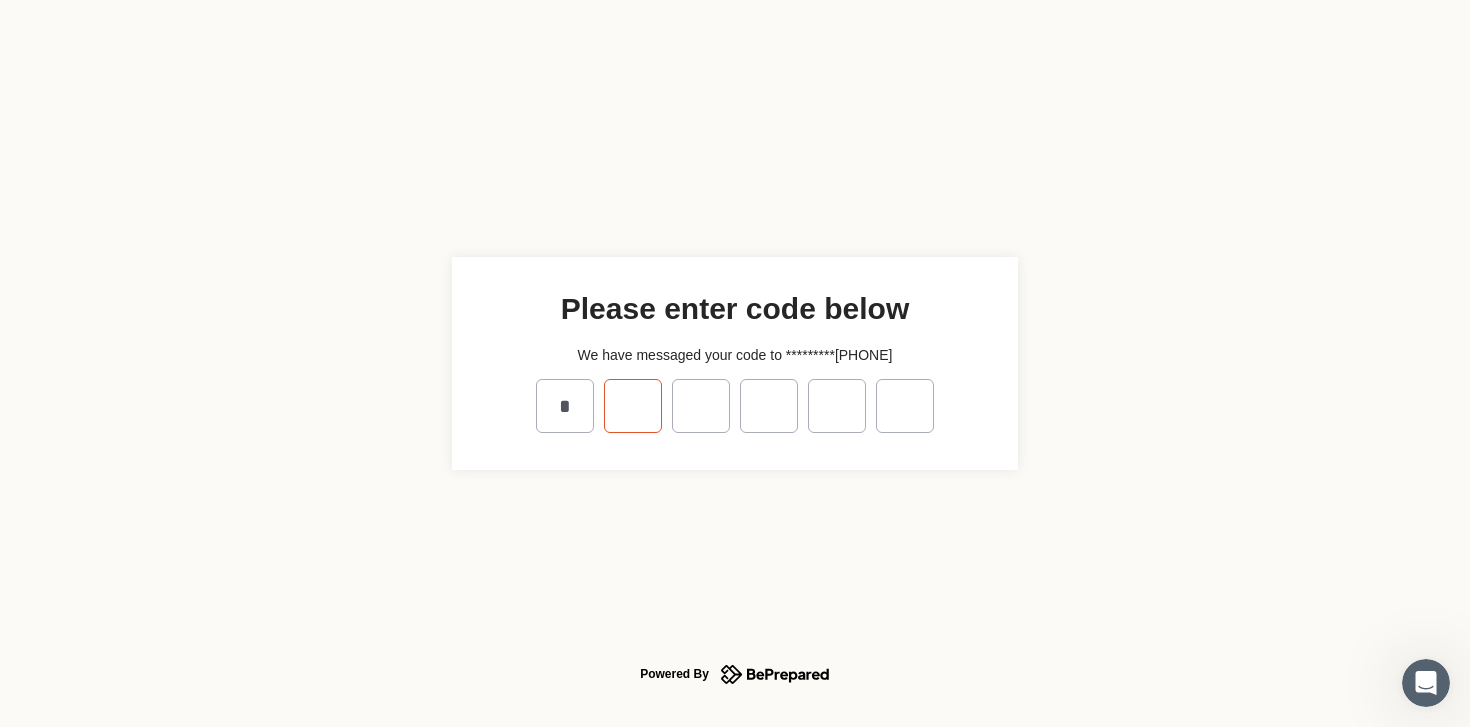 type on "*" 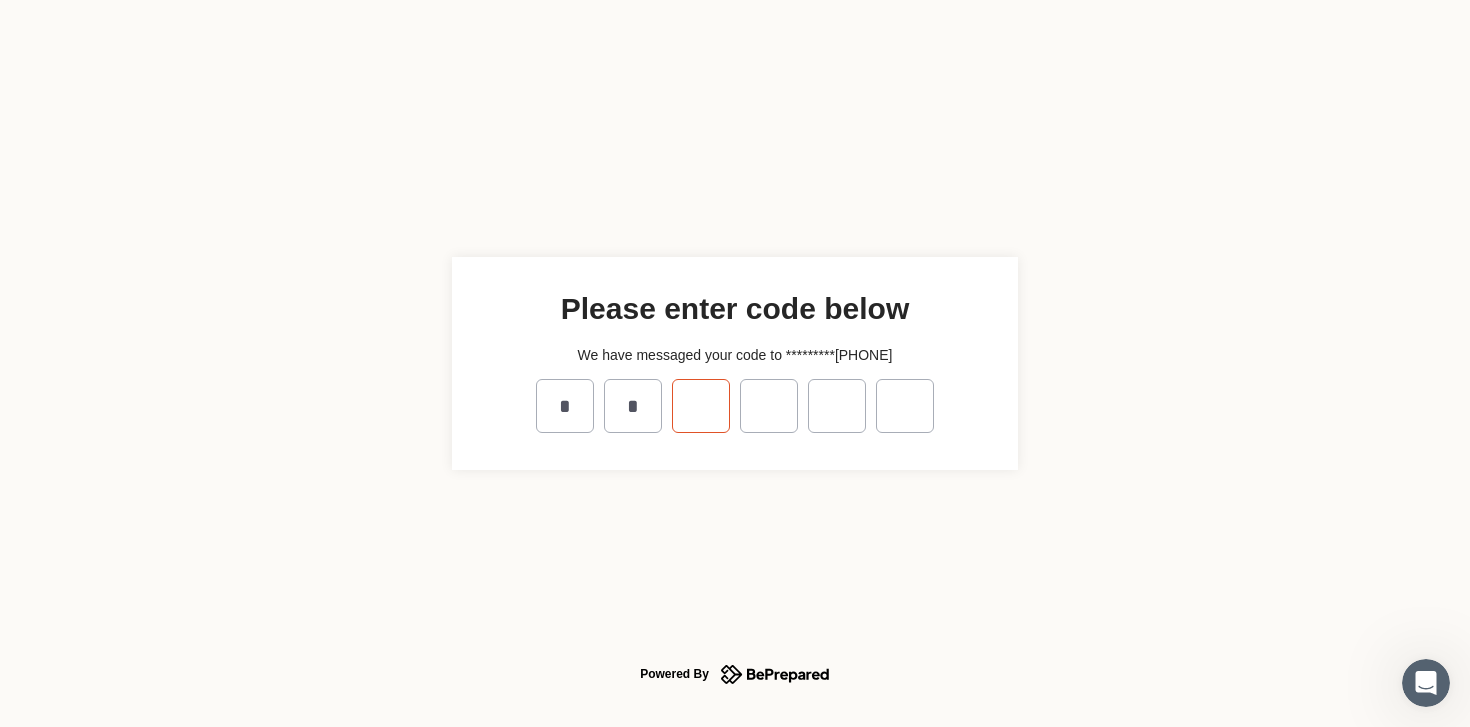 type on "*" 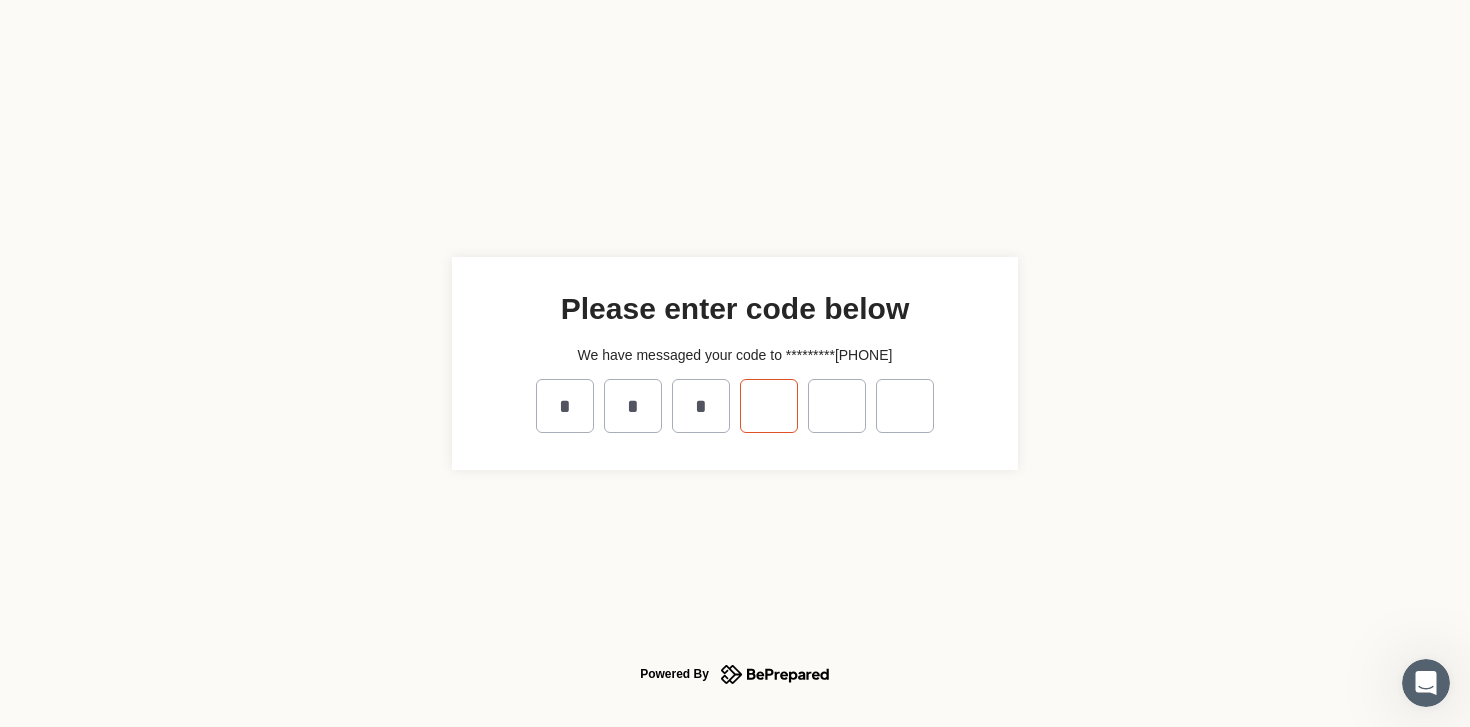 type on "*" 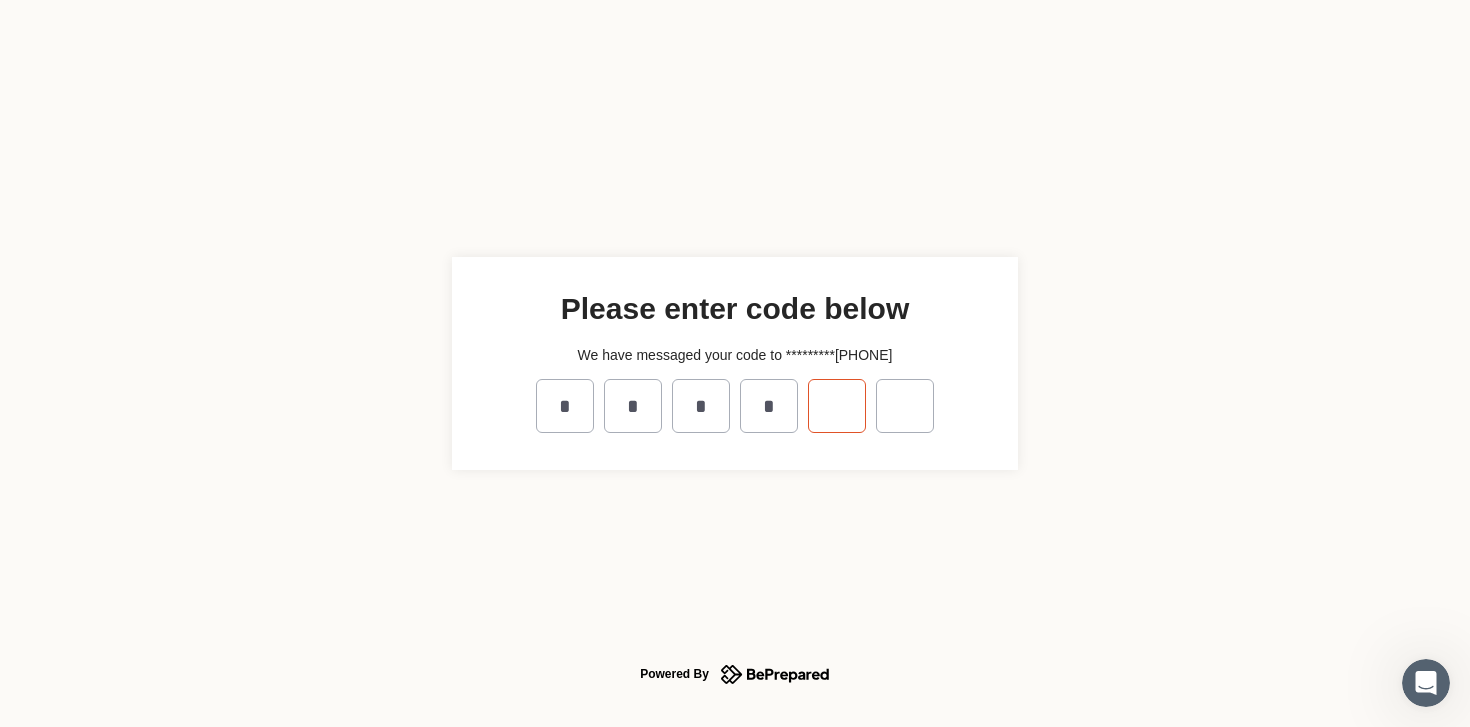 type on "*" 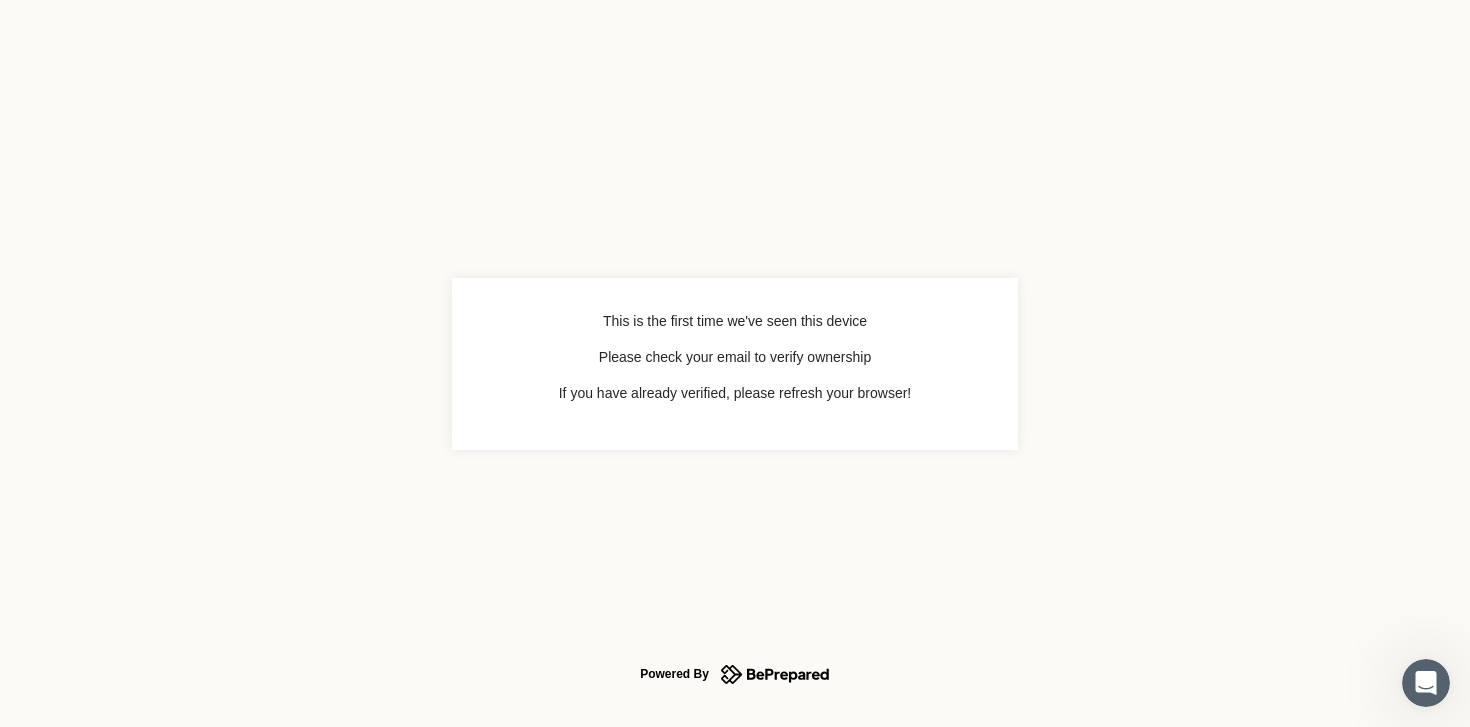 click on "This is the first time we've seen this device Please check your email to verify ownership If you have already verified, please refresh your browser! Powered By" at bounding box center [735, 363] 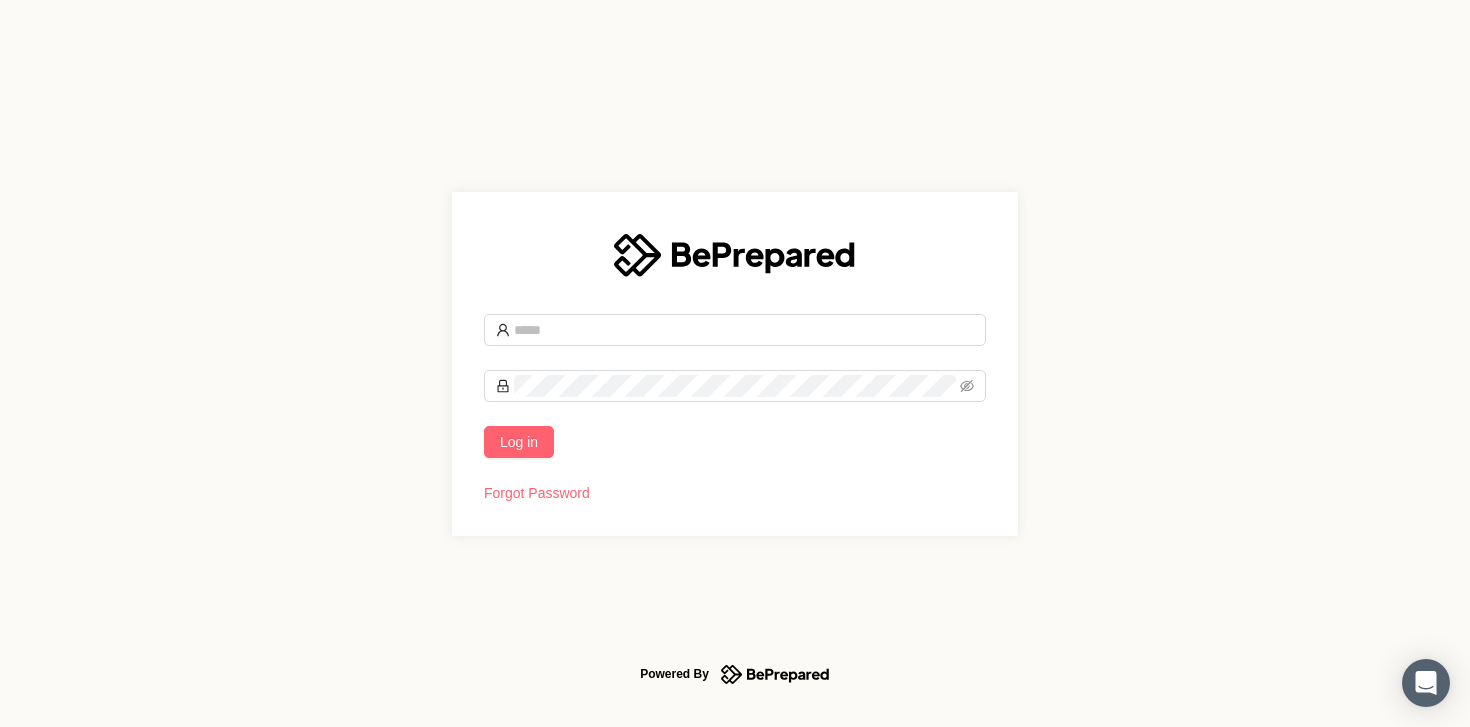 scroll, scrollTop: 0, scrollLeft: 0, axis: both 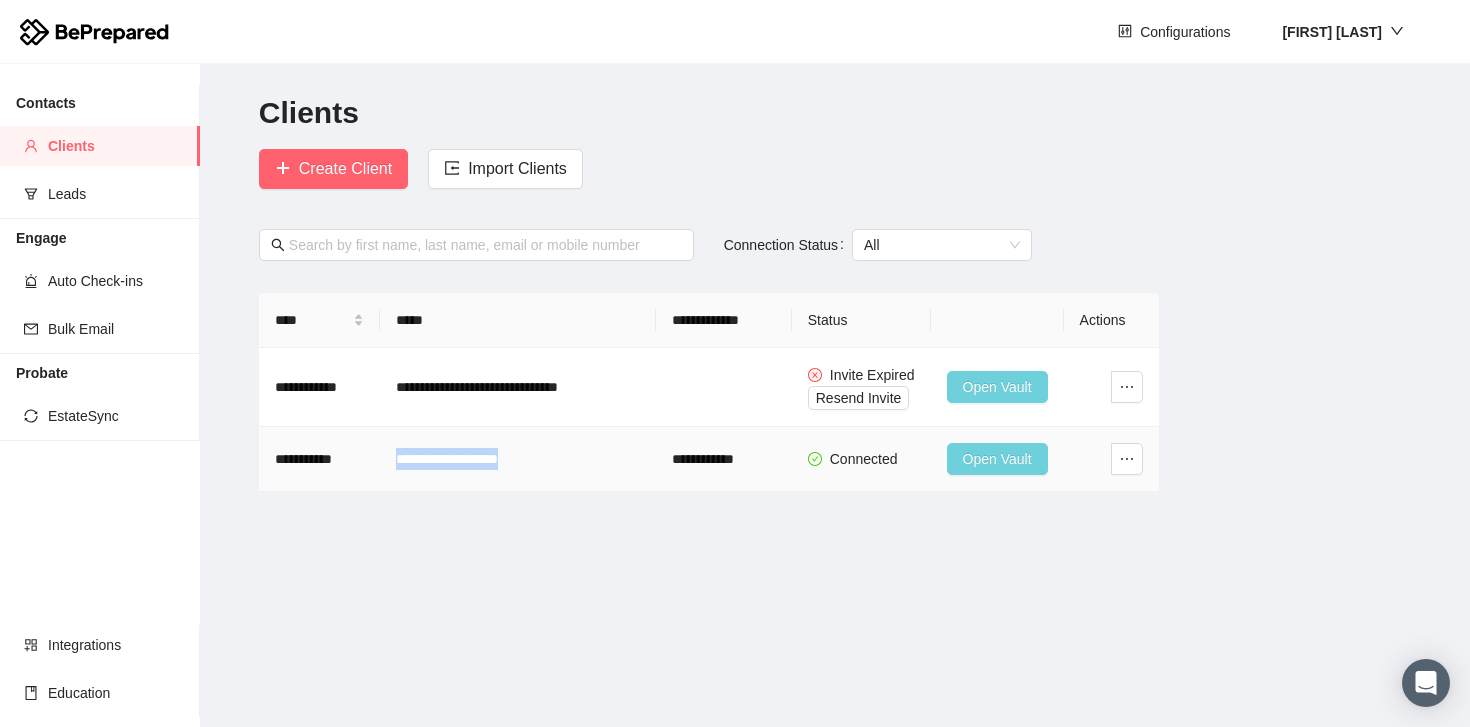 drag, startPoint x: 547, startPoint y: 457, endPoint x: 367, endPoint y: 456, distance: 180.00278 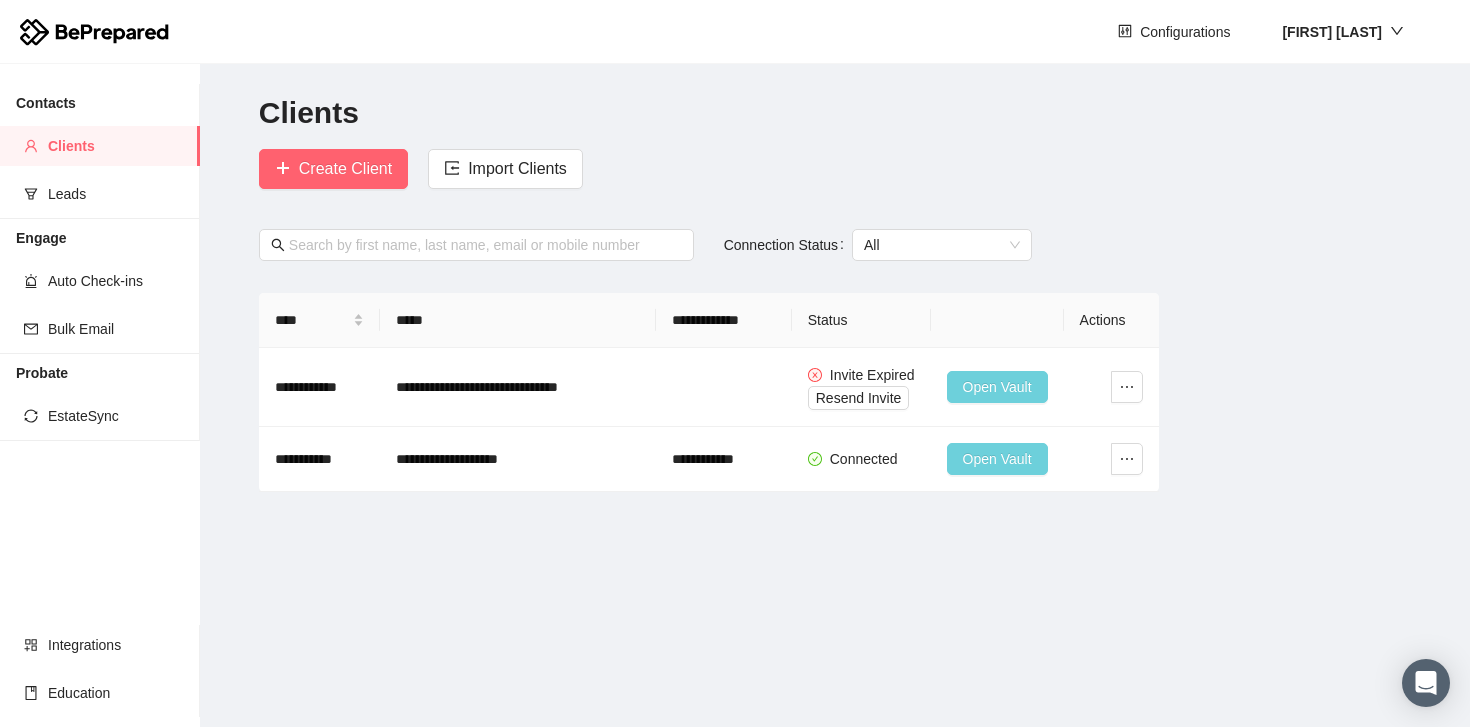 click on "Clients" at bounding box center (835, 113) 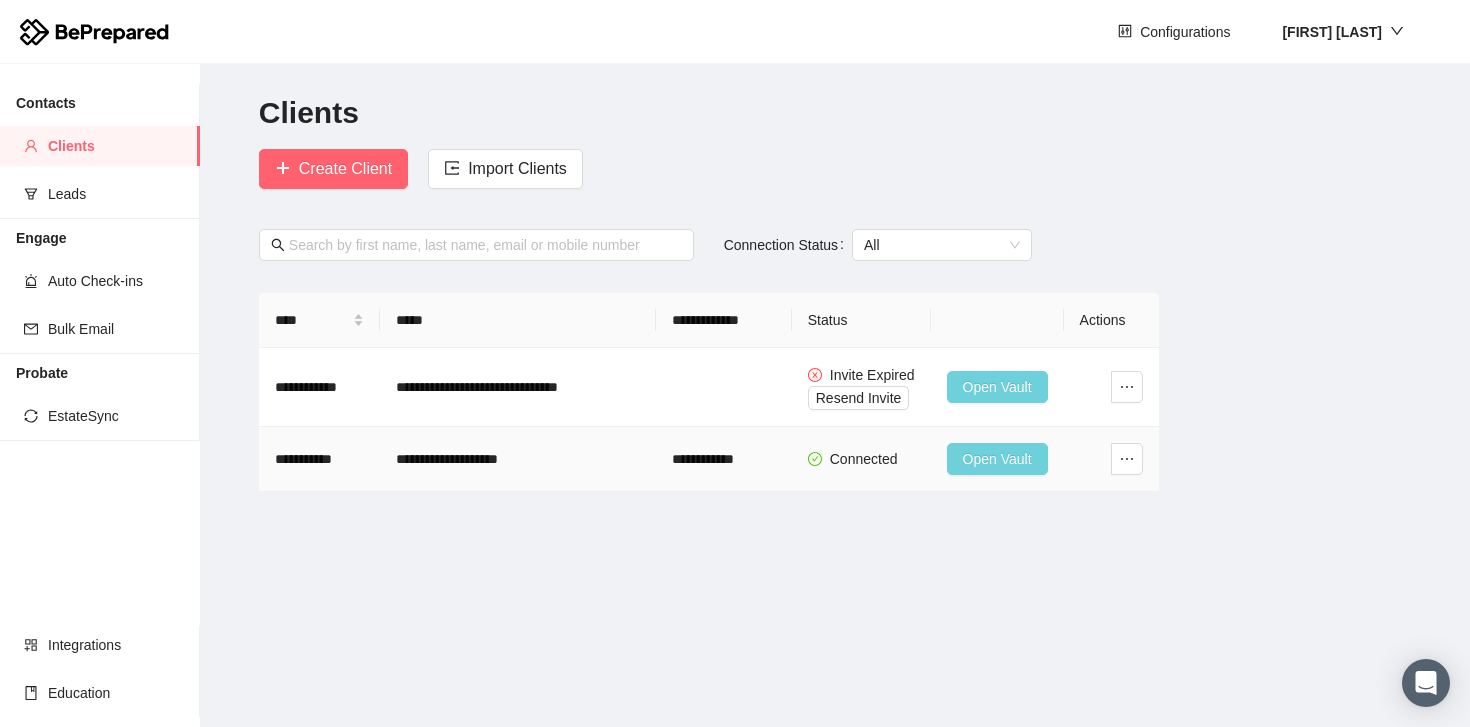 click on "**********" at bounding box center [724, 459] 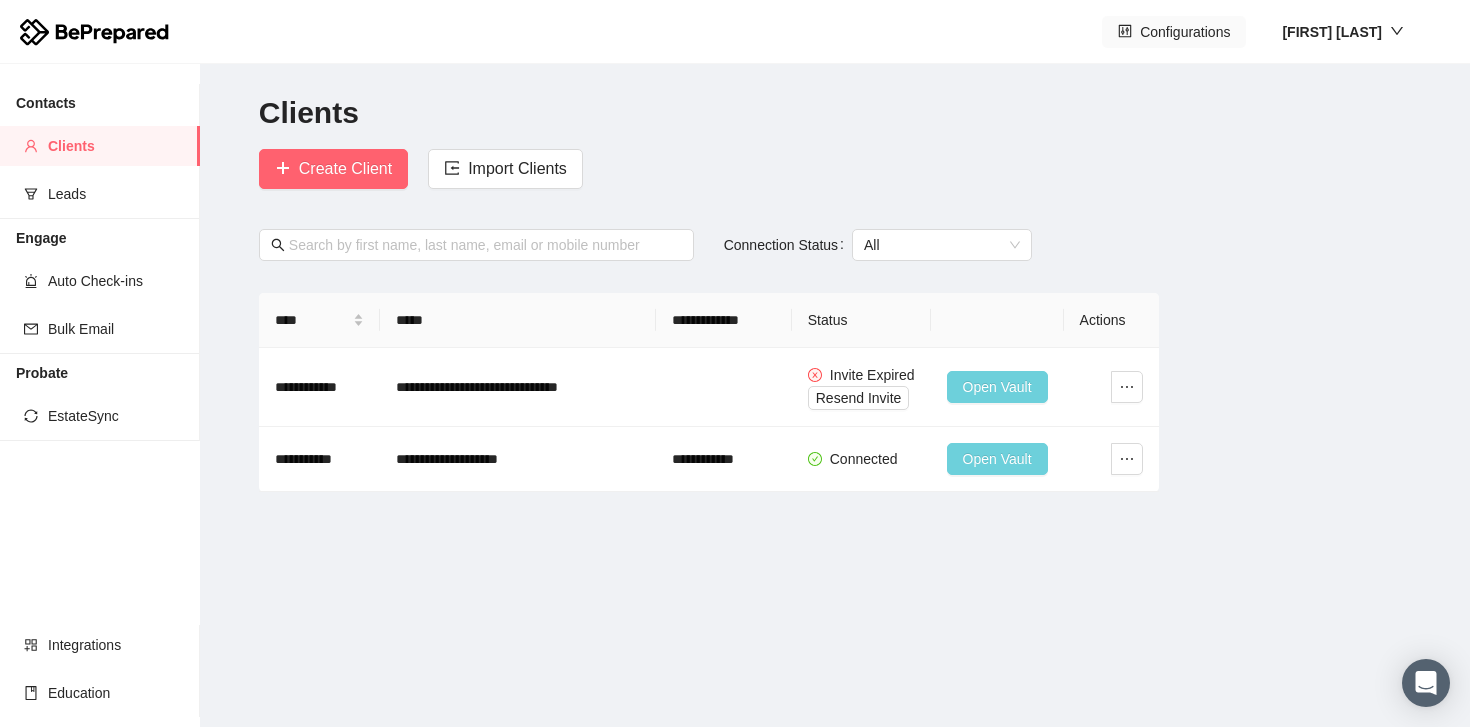 click on "Configurations" at bounding box center [1185, 32] 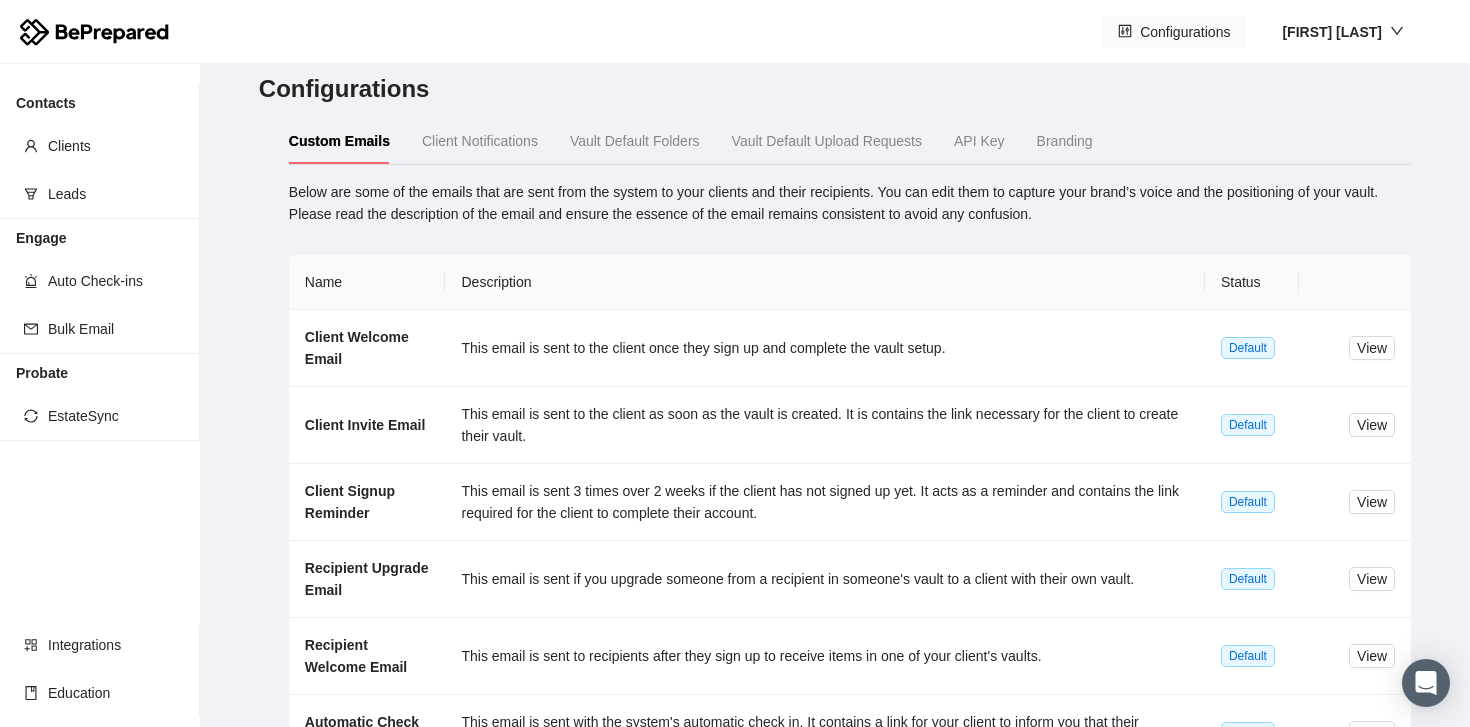 scroll, scrollTop: 0, scrollLeft: 0, axis: both 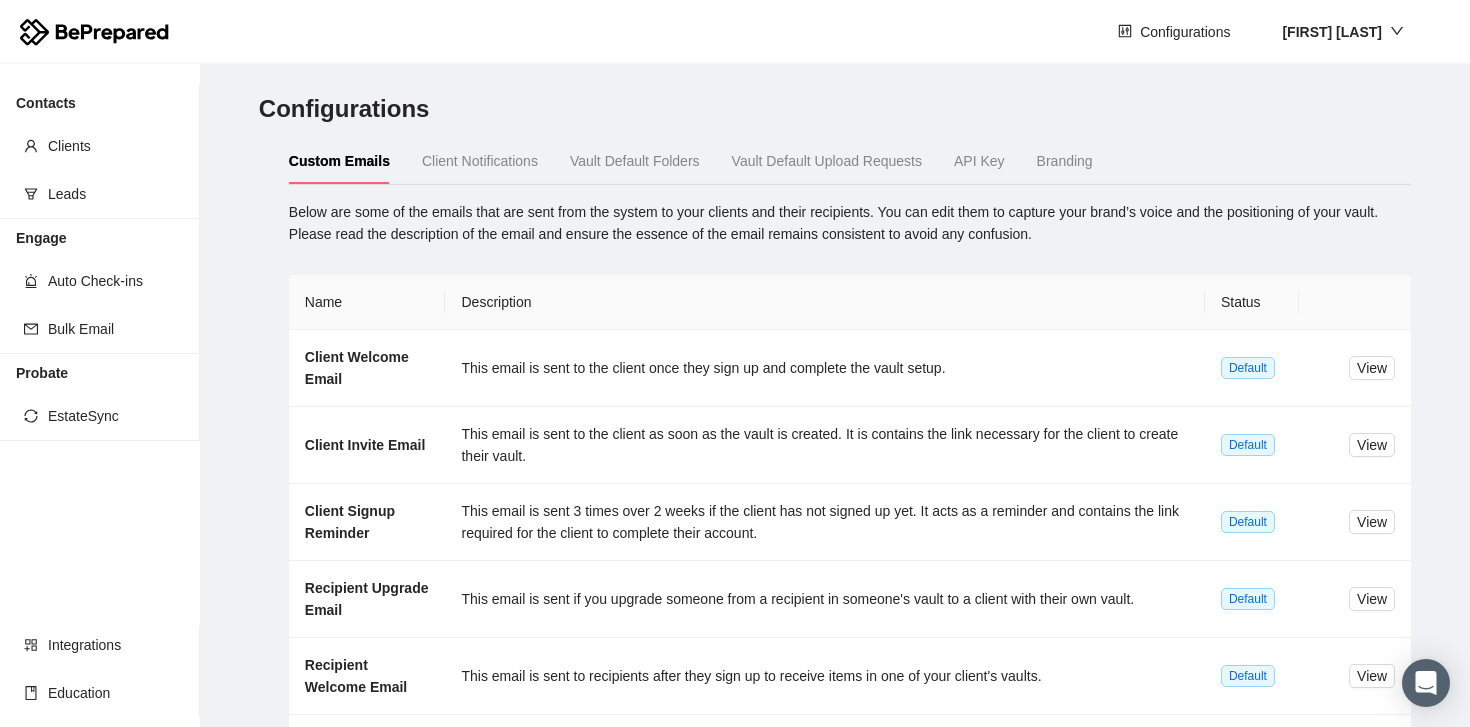 click on "Vault Default Folders" at bounding box center (635, 161) 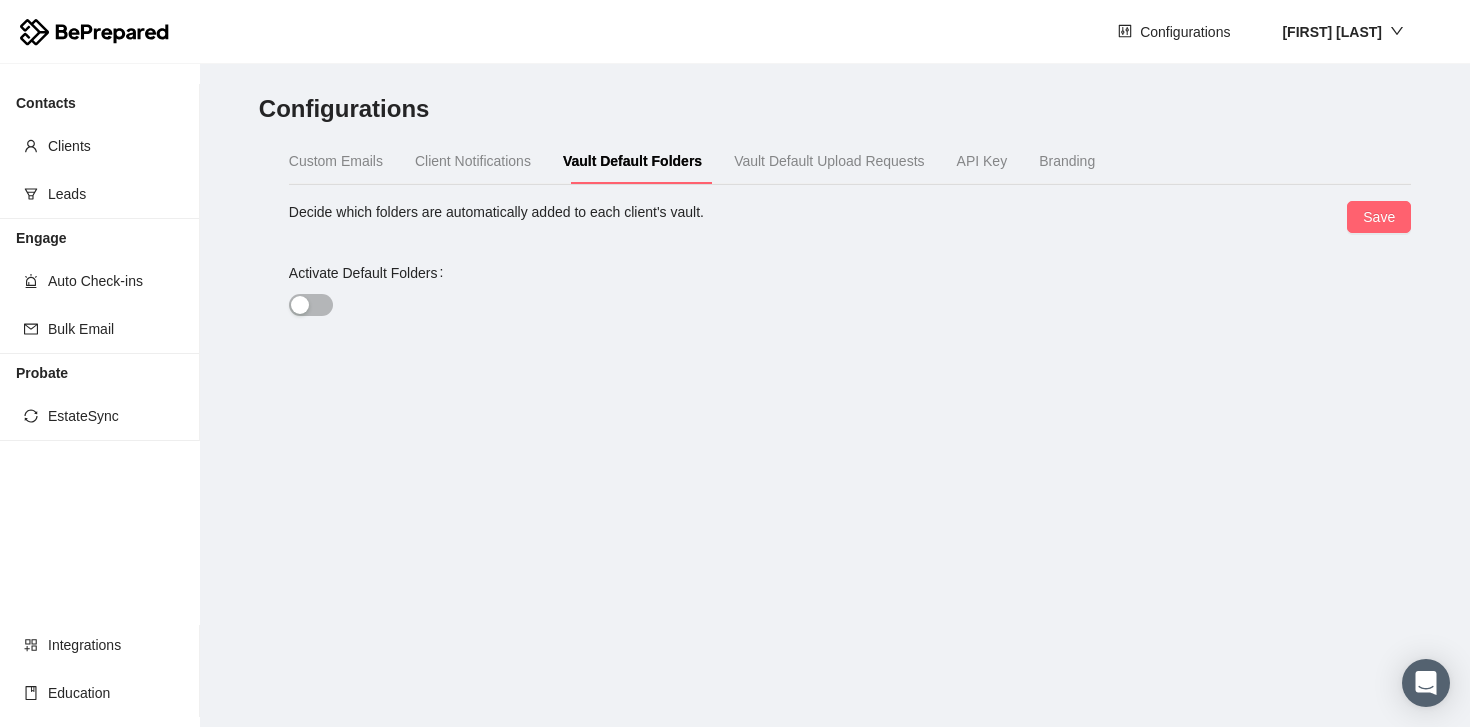 click on "Activate Default Folders" at bounding box center (311, 305) 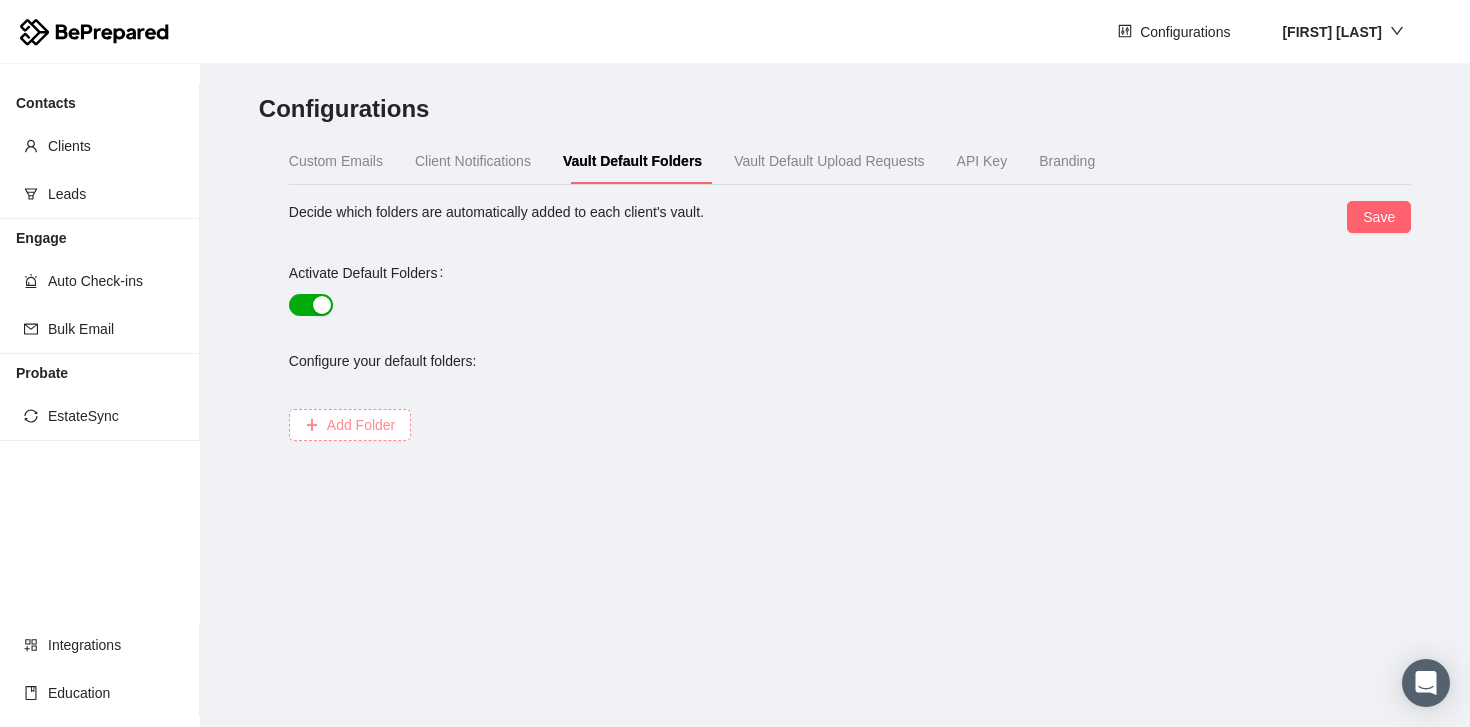 click on "Add Folder" at bounding box center (350, 425) 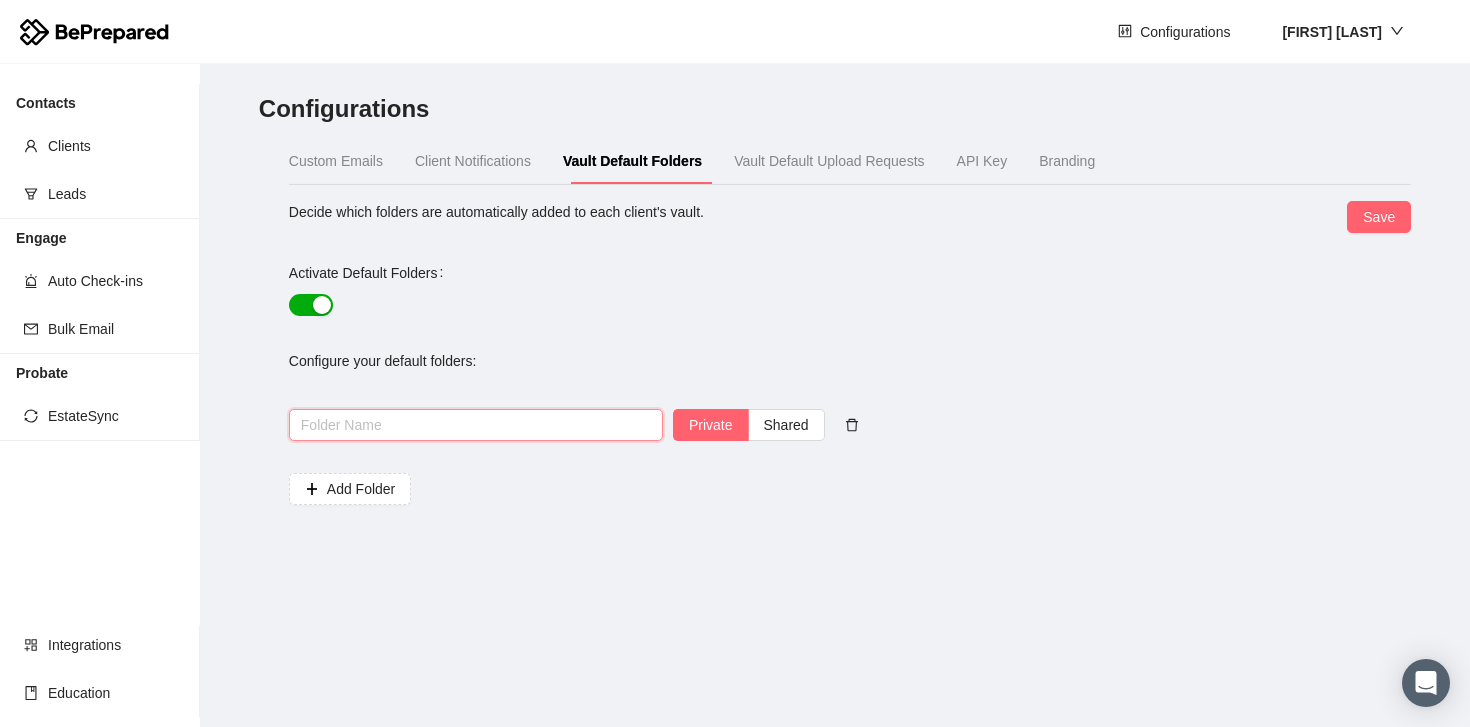 click at bounding box center (476, 425) 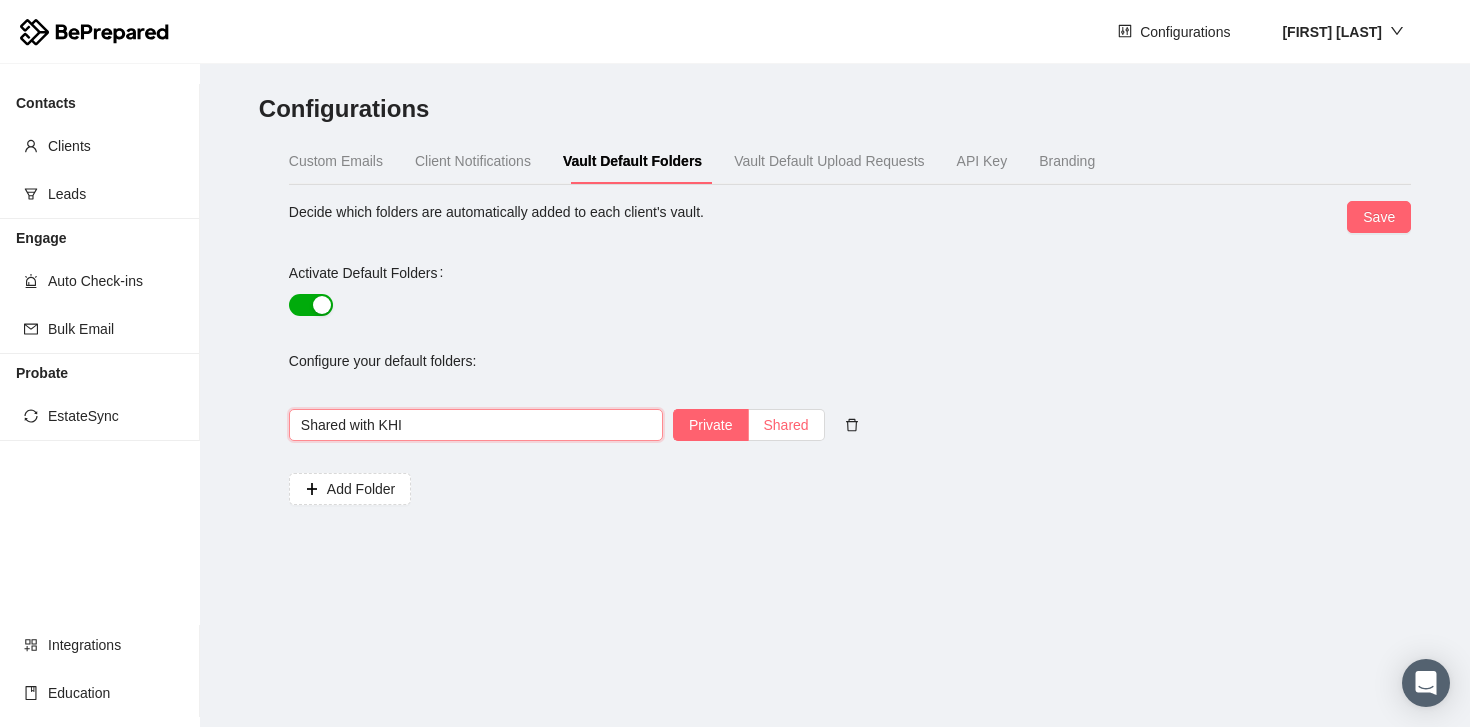 type on "Shared with KHI" 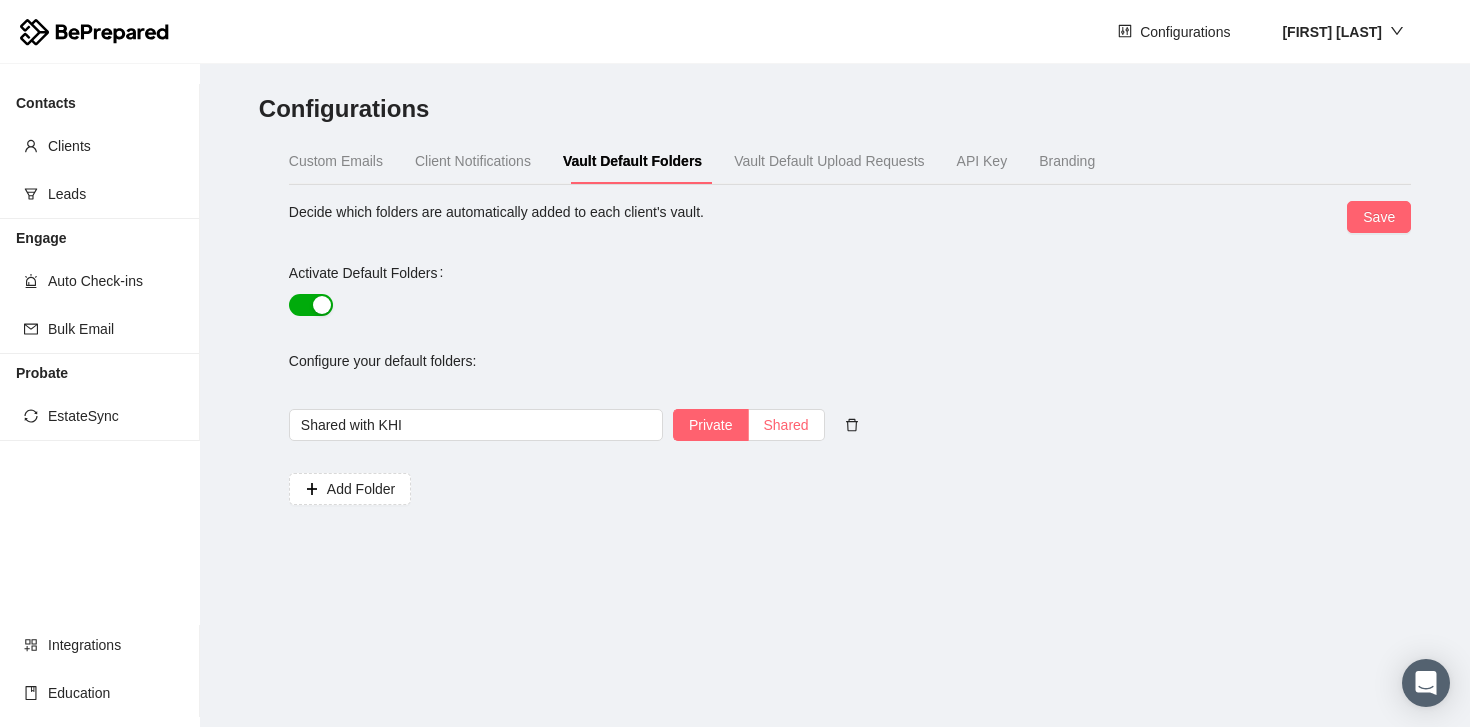 click on "Shared" at bounding box center [711, 425] 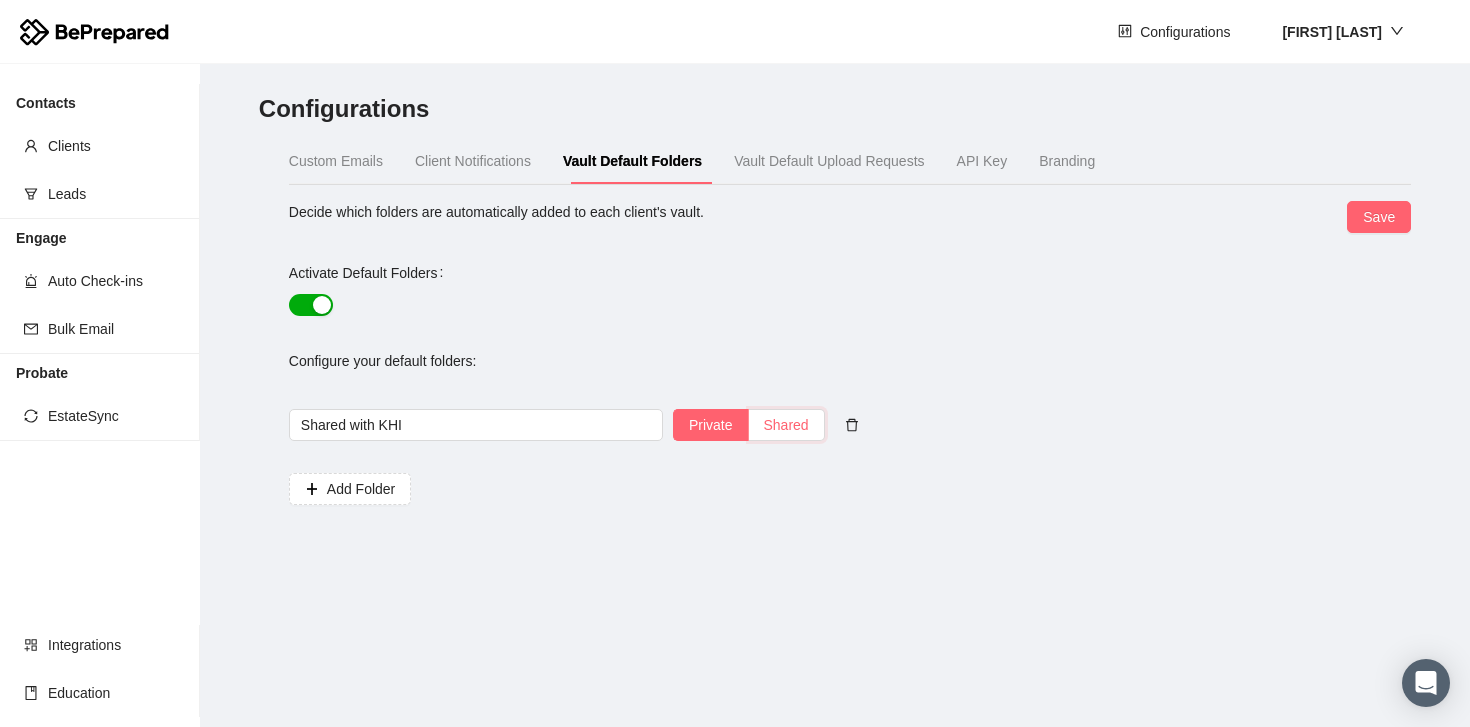 click on "Shared" at bounding box center (674, 430) 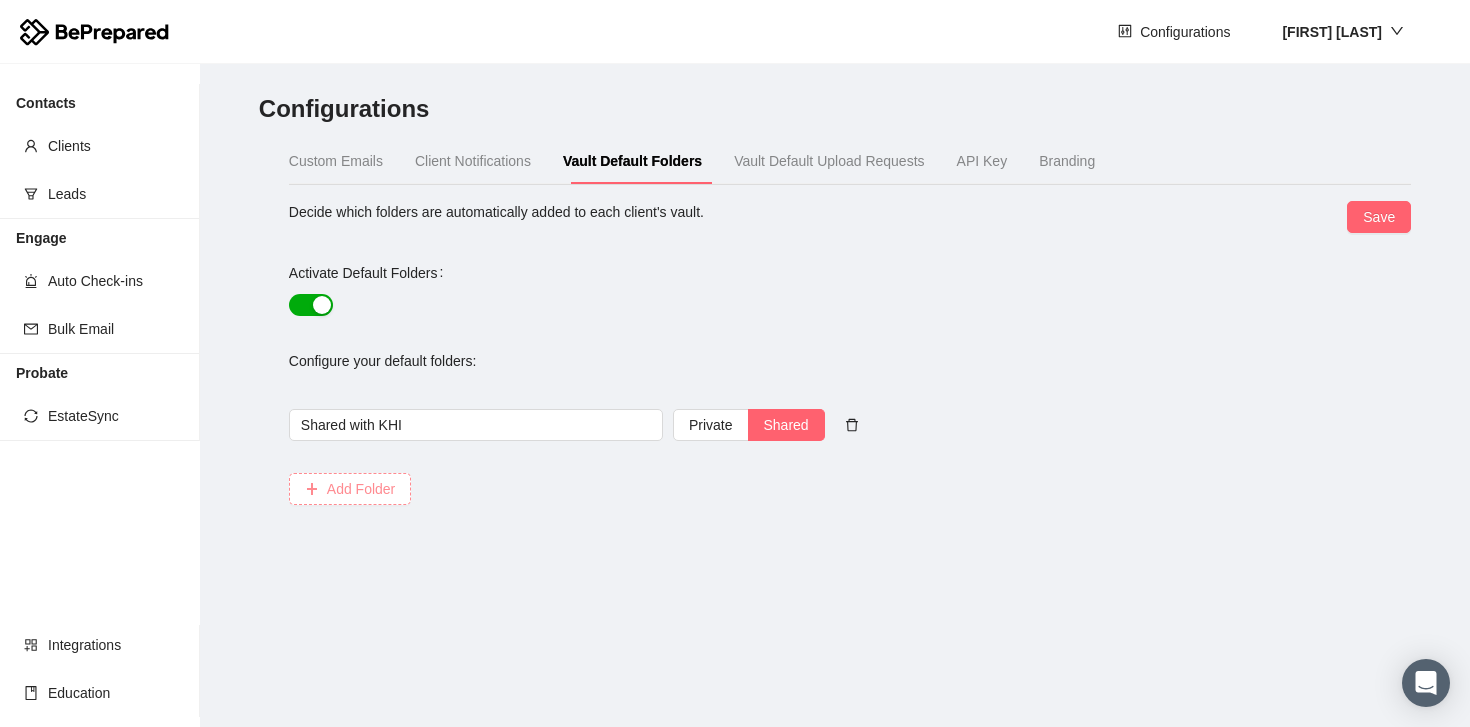 click on "Add Folder" at bounding box center (361, 489) 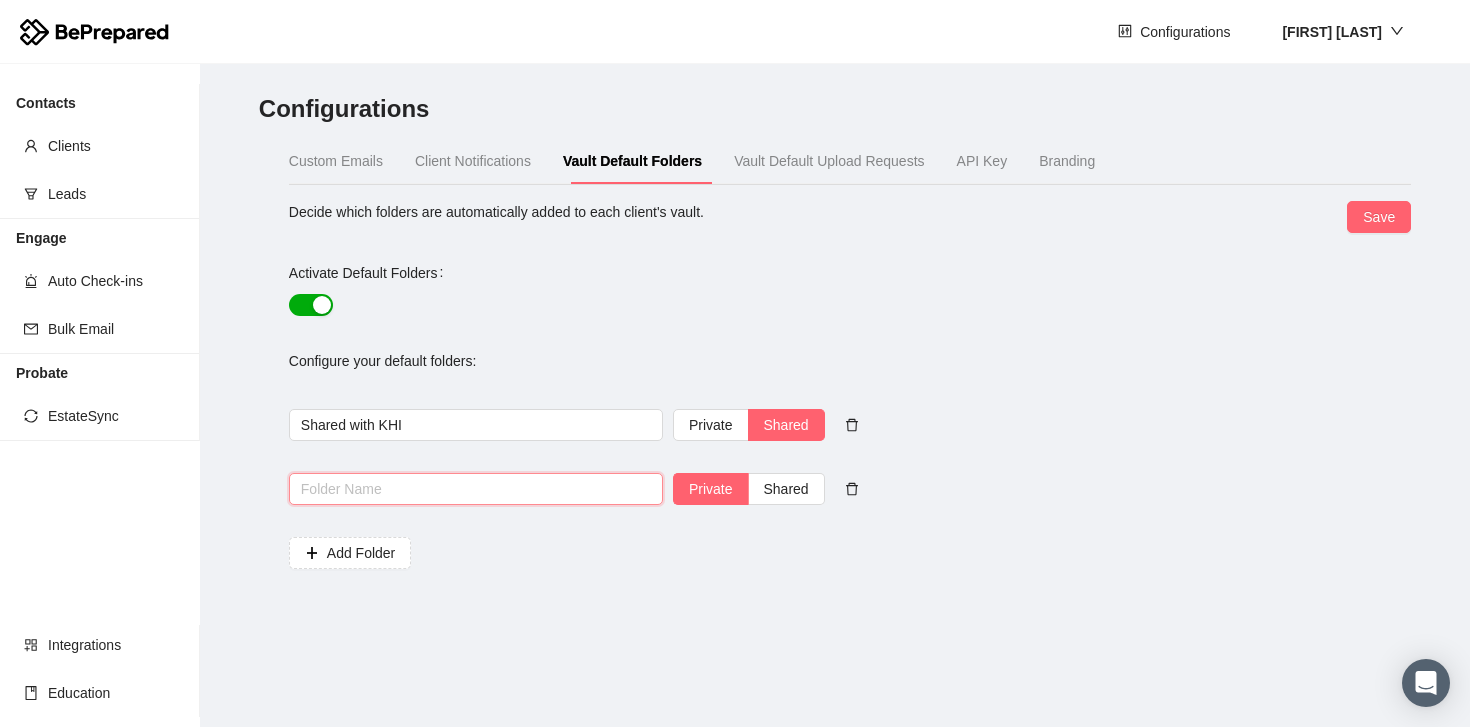 click at bounding box center [476, 489] 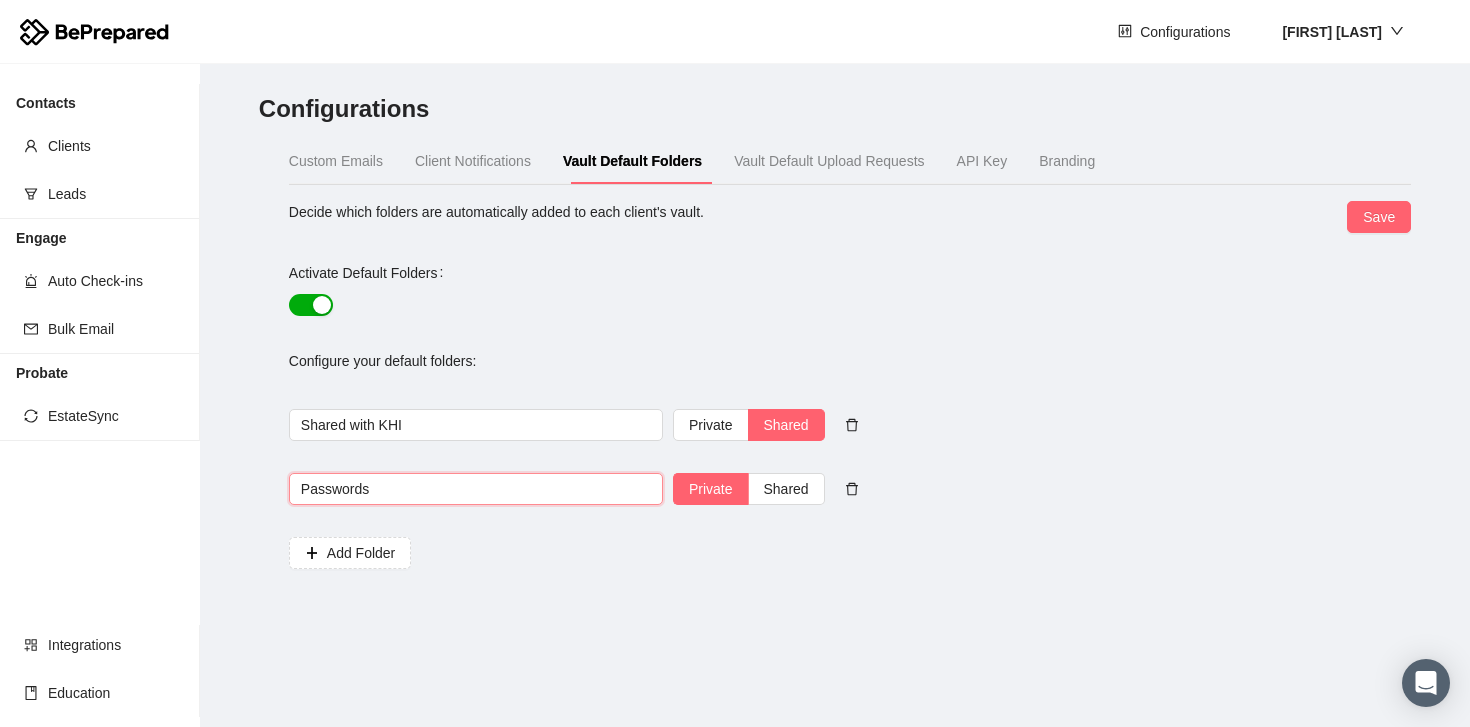 type on "Passwords" 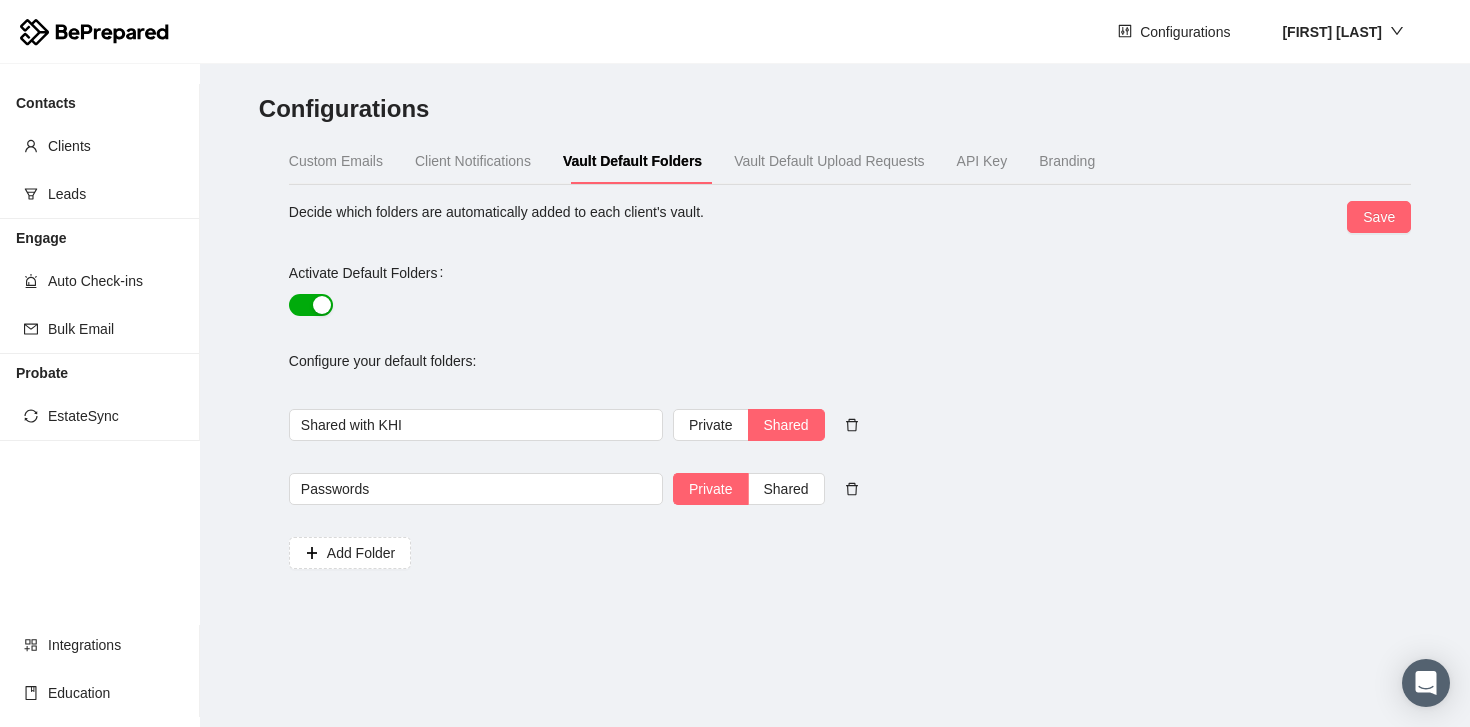 click on "Configurations Custom Emails Client Notifications Vault Default Folders Vault Default Upload Requests API Key Branding Below are  some of the emails that are sent from the system to your clients and their recipients. You can edit them to capture your brand’s voice and the positioning of your vault. Please read the description of the email and ensure the essence of the email remains consistent to avoid any confusion. Name Description Status Client Welcome Email This email is sent to the client once they sign up and complete the vault setup. Default View Client Invite Email This email is sent to the client as soon as the vault is created. It is contains the link necessary for the client to create their vault. Default View Client Signup Reminder This email is sent 3 times over 2 weeks if the client has not signed up yet. It acts as a reminder and contains the link required for the client to complete their account. Default View Recipient Upgrade Email Default View Recipient Welcome Email Default View Default" at bounding box center [835, 395] 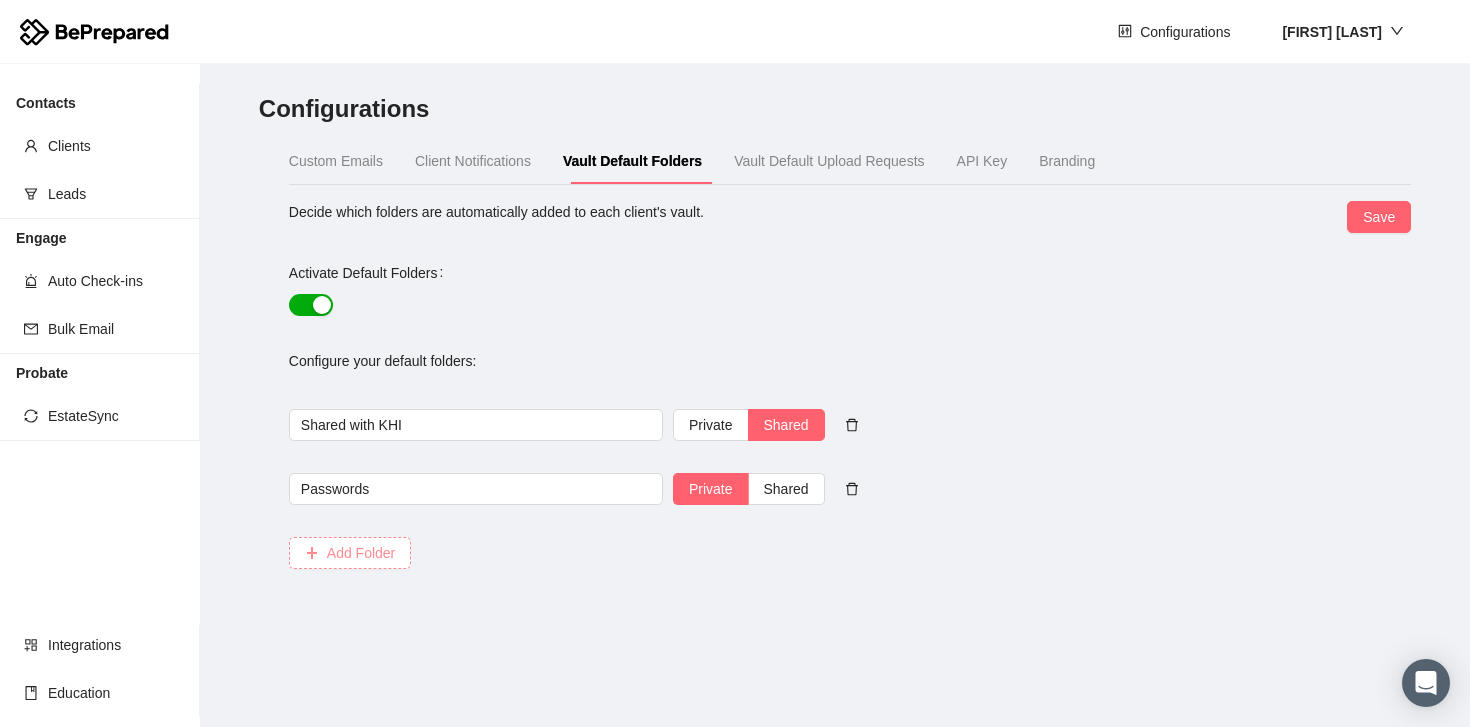 click on "Add Folder" at bounding box center (361, 553) 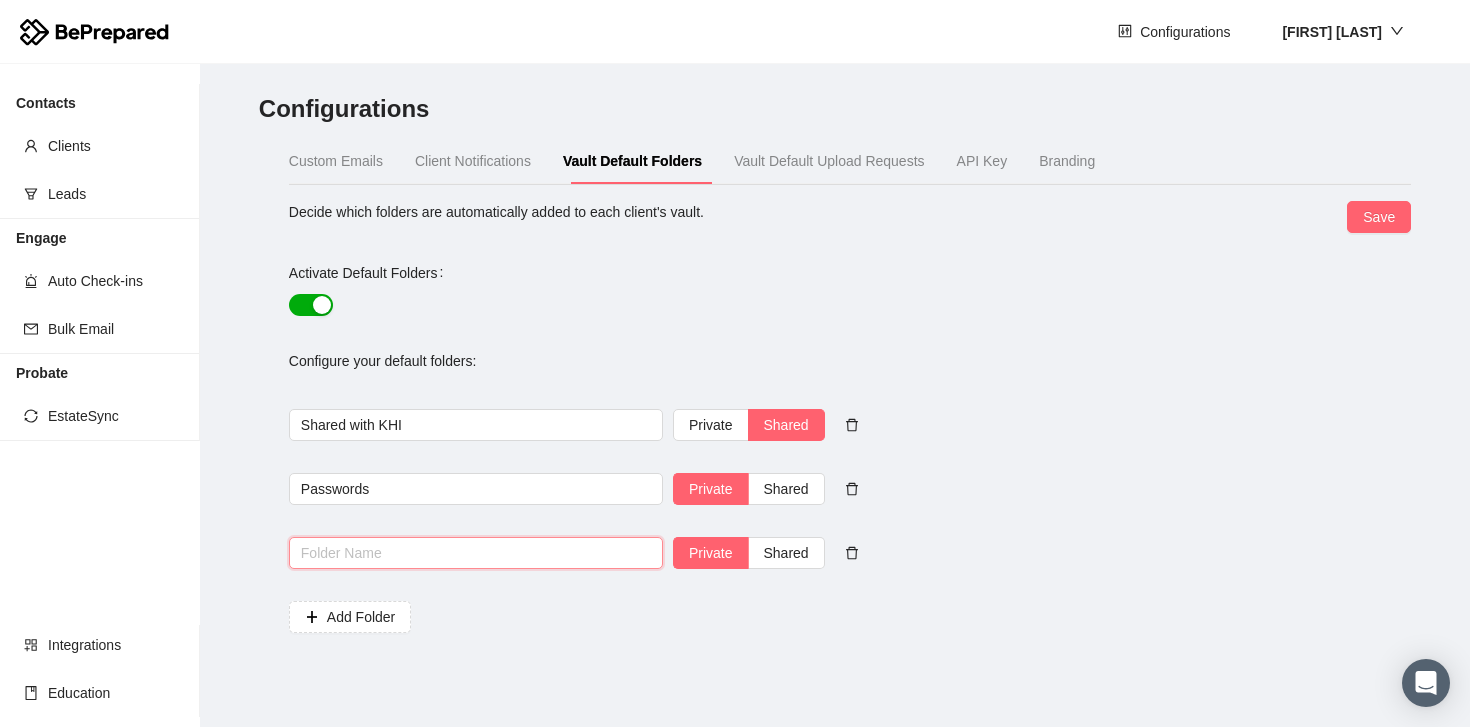 click at bounding box center [476, 553] 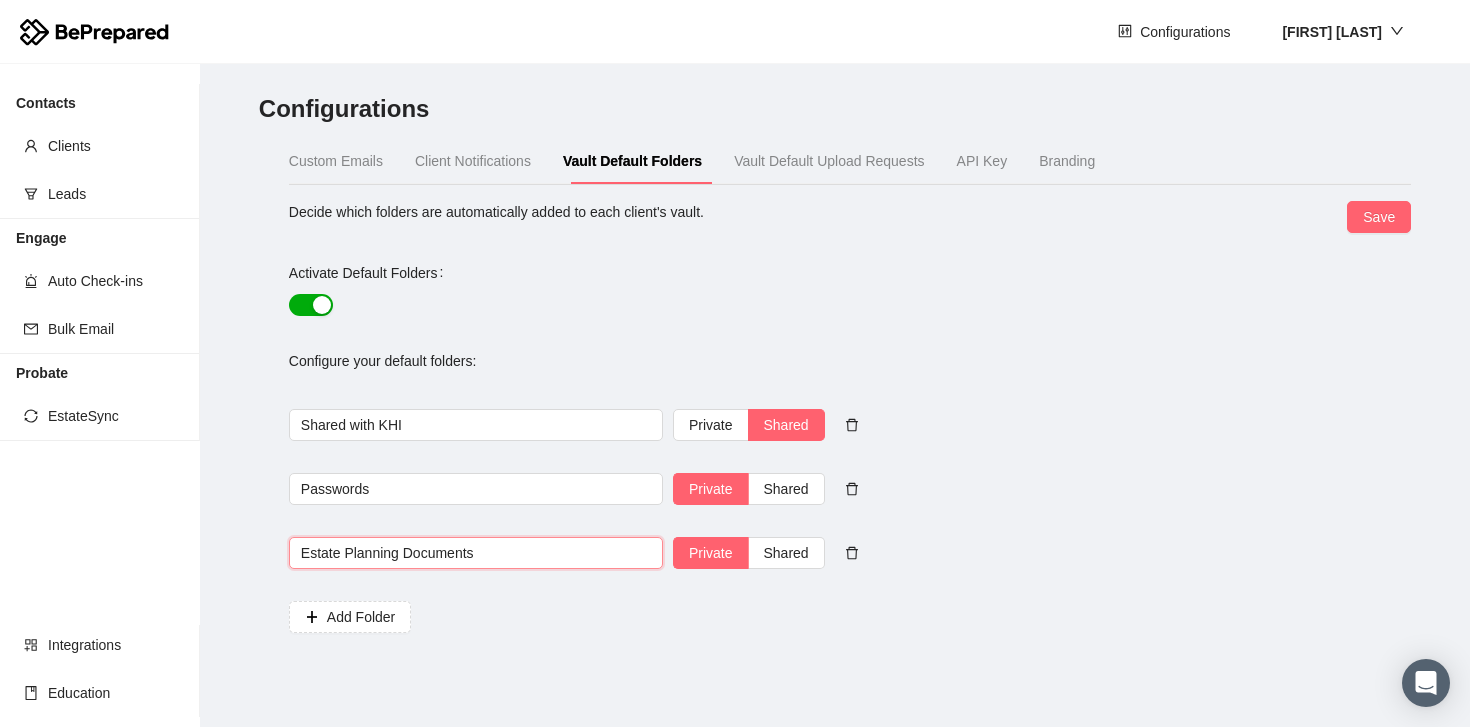 type on "Estate Planning Documents" 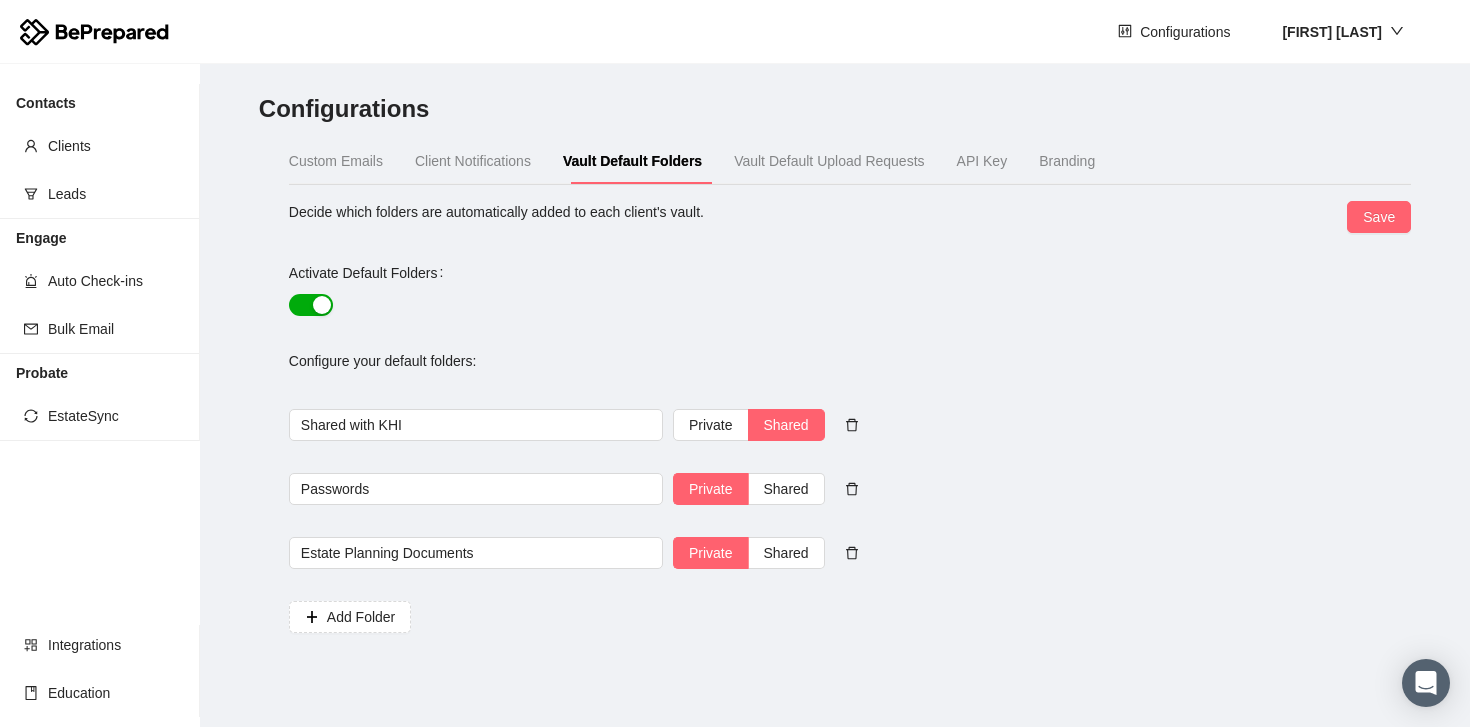 click on "Configurations Custom Emails Client Notifications Vault Default Folders Vault Default Upload Requests API Key Branding Below are  some of the emails that are sent from the system to your clients and their recipients. You can edit them to capture your brand’s voice and the positioning of your vault. Please read the description of the email and ensure the essence of the email remains consistent to avoid any confusion. Name Description Status Client Welcome Email This email is sent to the client once they sign up and complete the vault setup. Default View Client Invite Email This email is sent to the client as soon as the vault is created. It is contains the link necessary for the client to create their vault. Default View Client Signup Reminder This email is sent 3 times over 2 weeks if the client has not signed up yet. It acts as a reminder and contains the link required for the client to complete their account. Default View Recipient Upgrade Email Default View Recipient Welcome Email Default View Default" at bounding box center [835, 395] 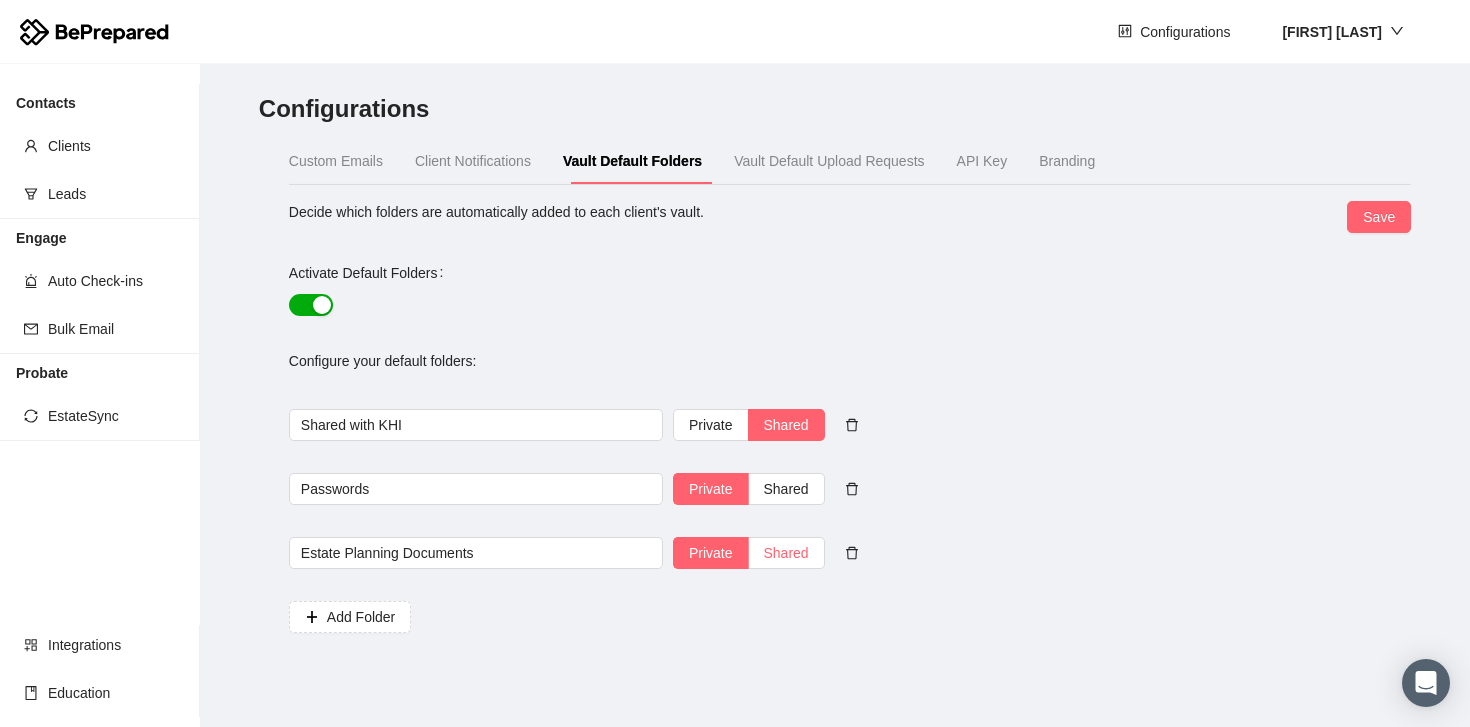 click on "Shared" at bounding box center (711, 553) 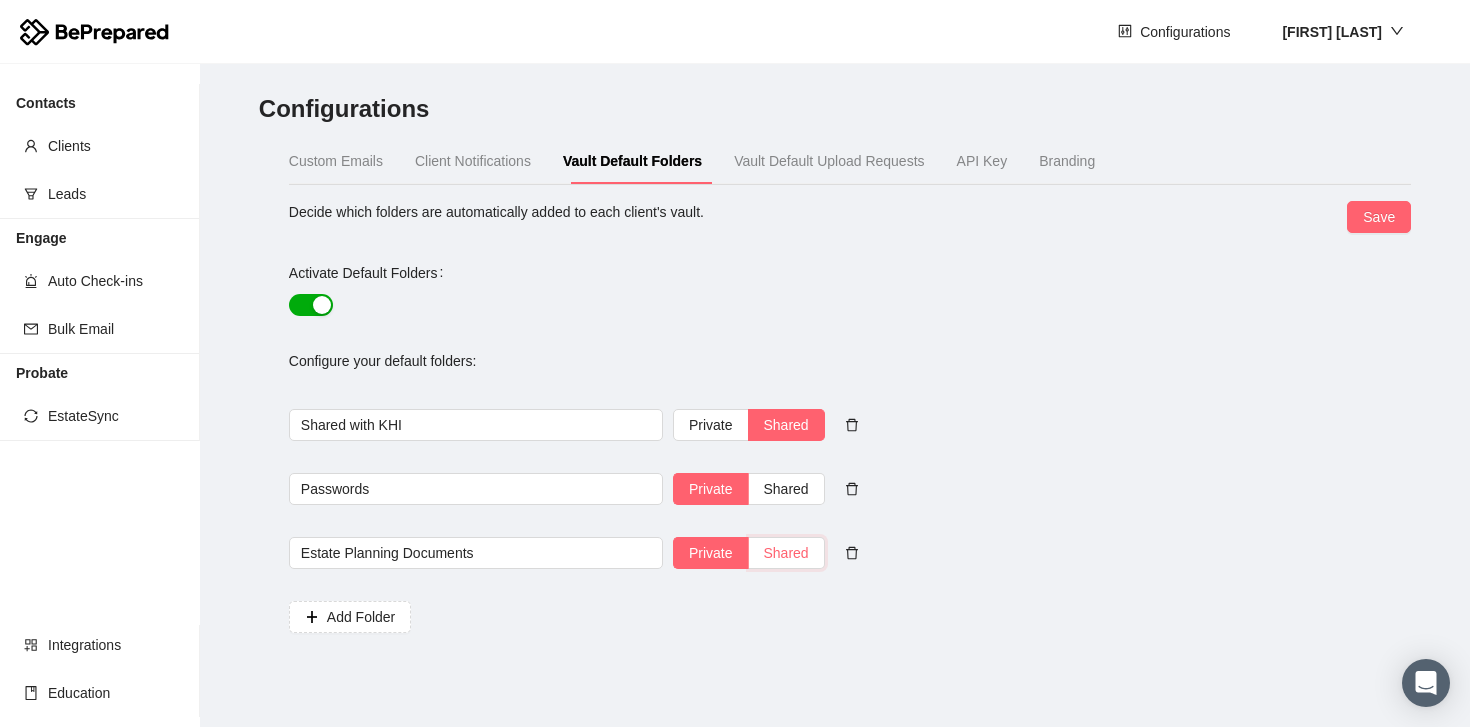 click on "Shared" at bounding box center [674, 558] 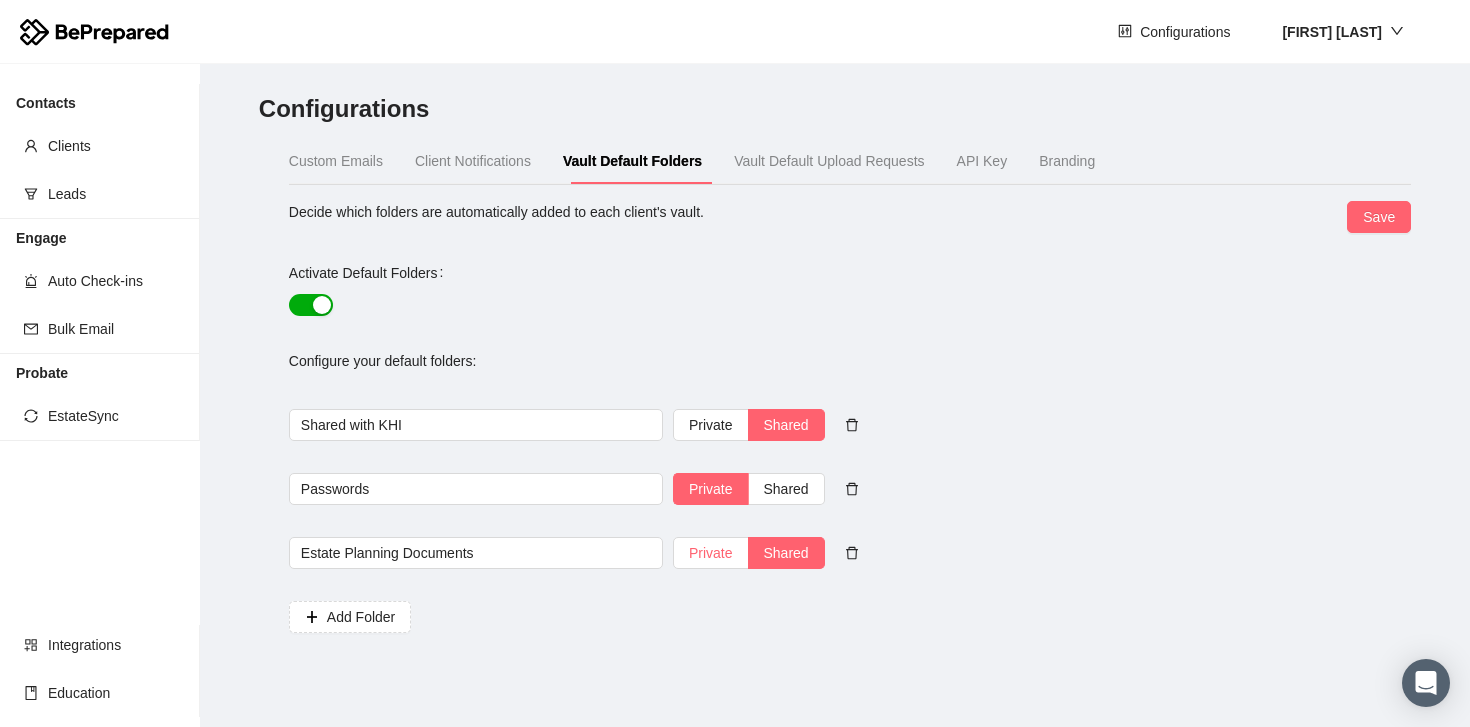 click on "Private" at bounding box center (711, 553) 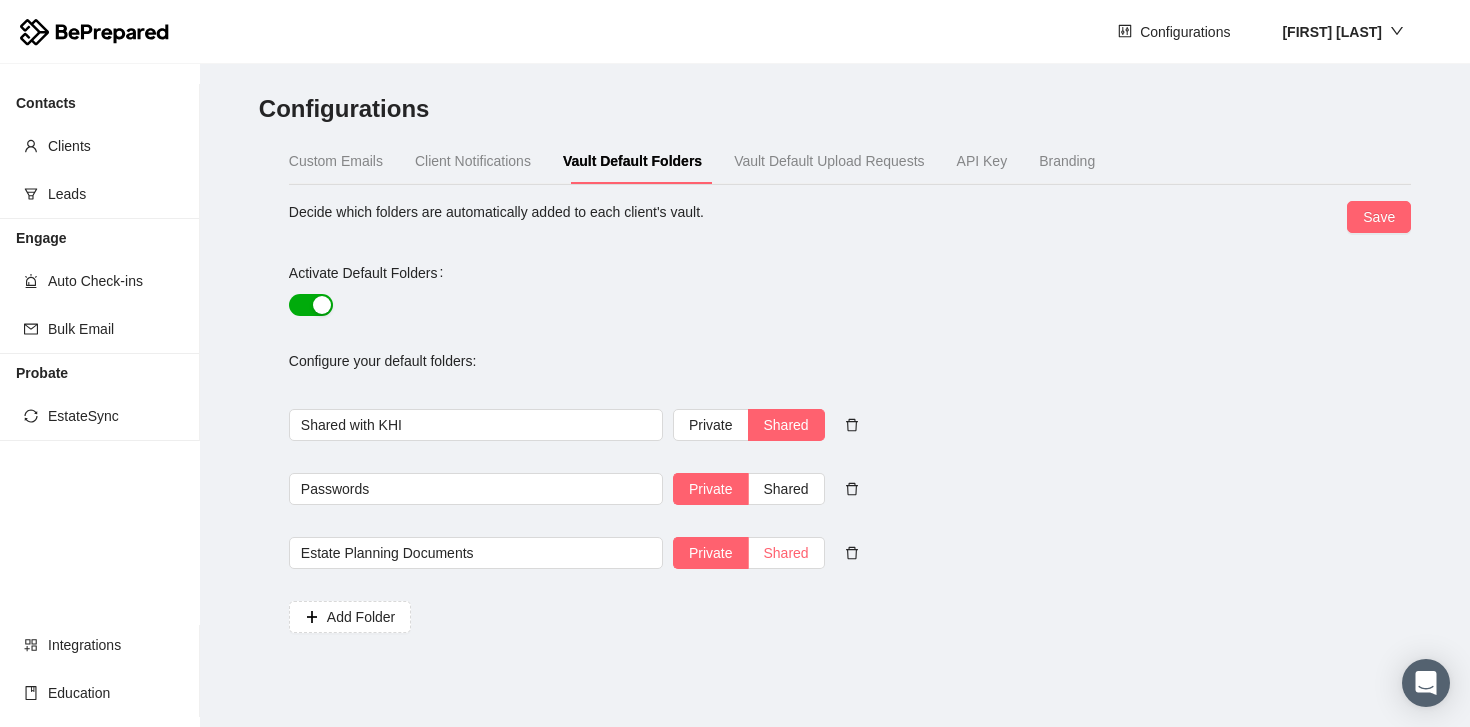 click on "Shared" at bounding box center (711, 553) 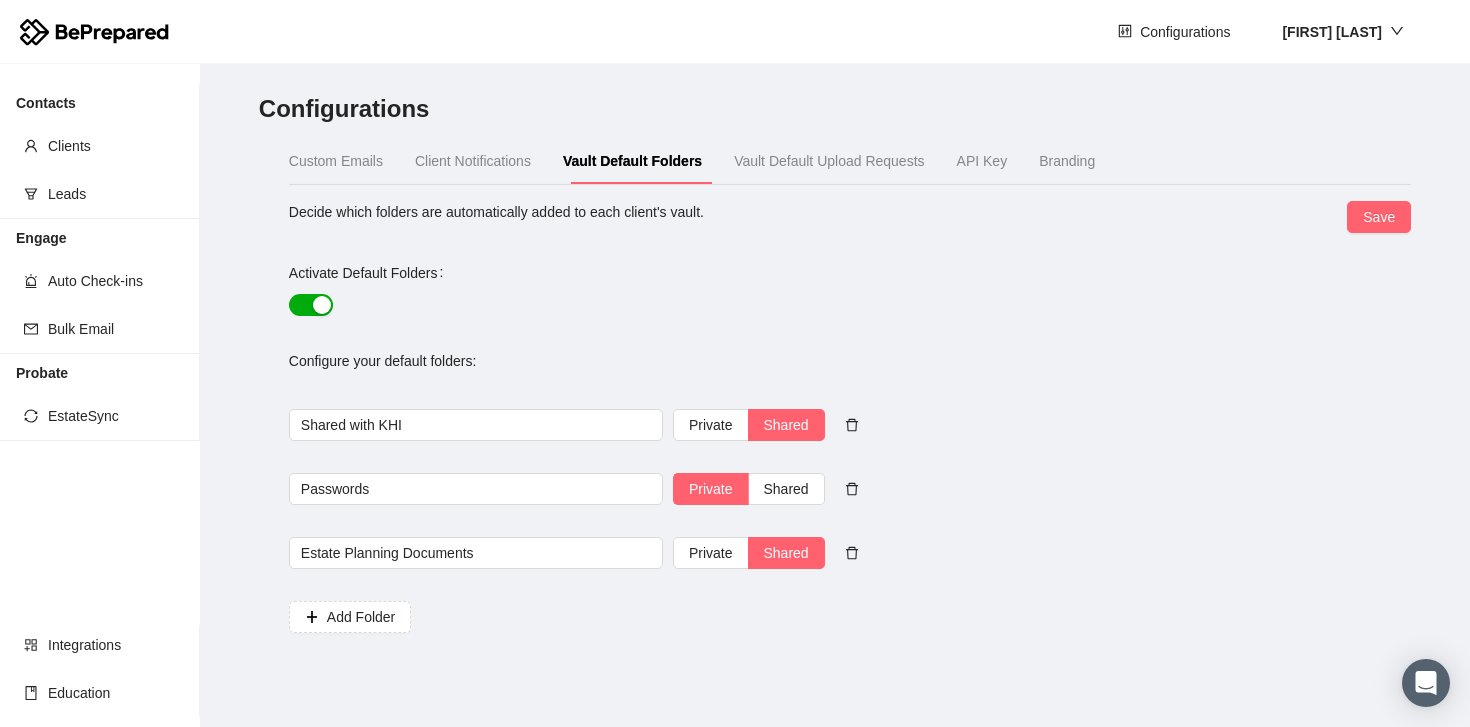 click on "Decide which folders are automatically added to each client's vault. Save Activate Default Folders Configure your default folders: Shared with KHI Private Shared Passwords Private Shared Estate Planning Documents Private Shared Add Folder" at bounding box center [850, 429] 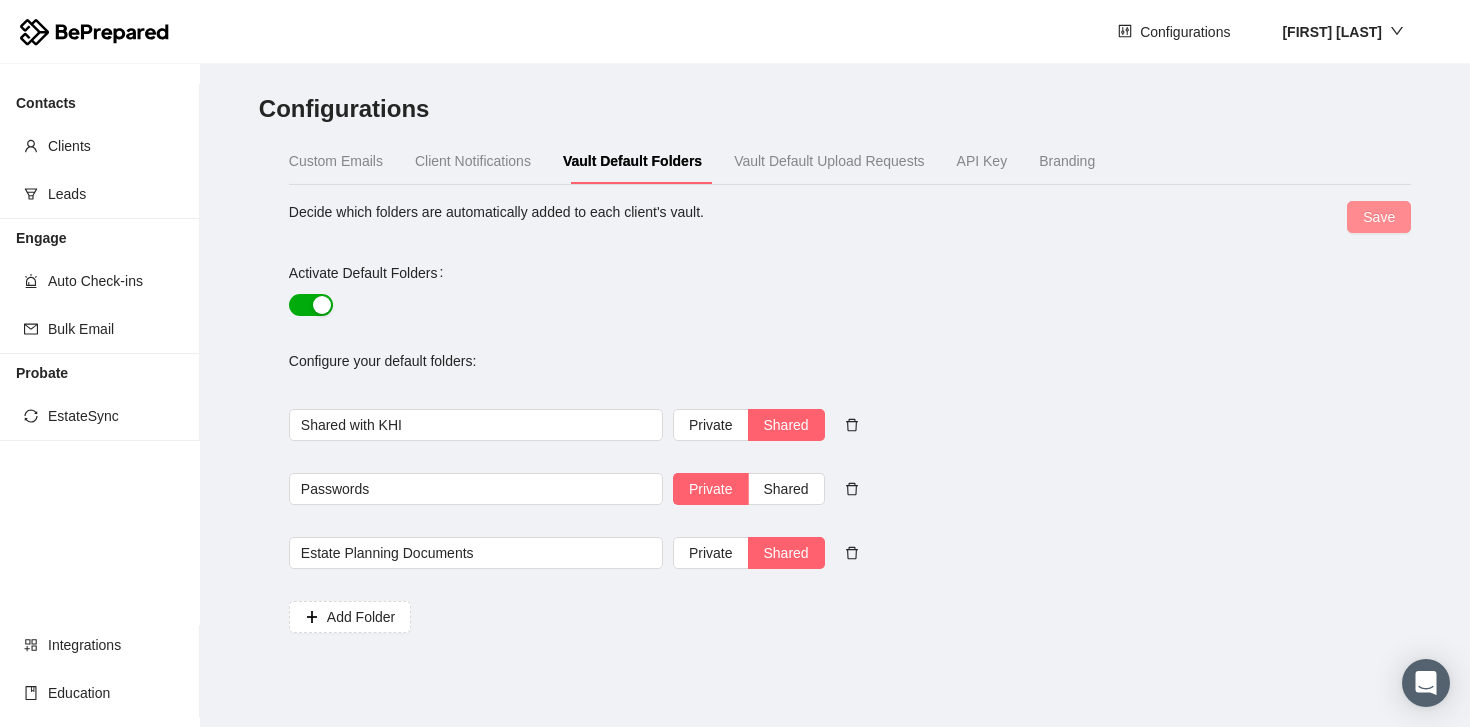 click on "Save" at bounding box center [1379, 217] 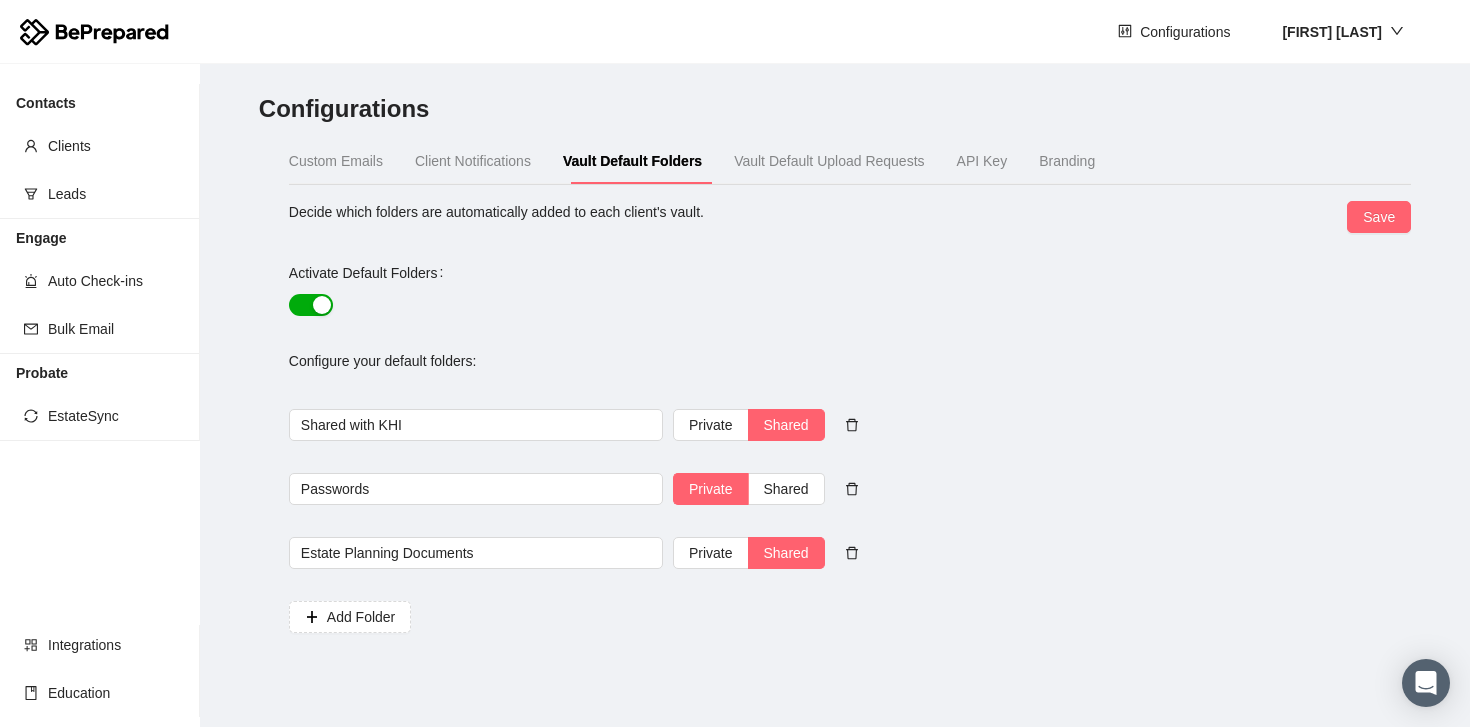 click on "Vault Default Upload Requests" at bounding box center [829, 161] 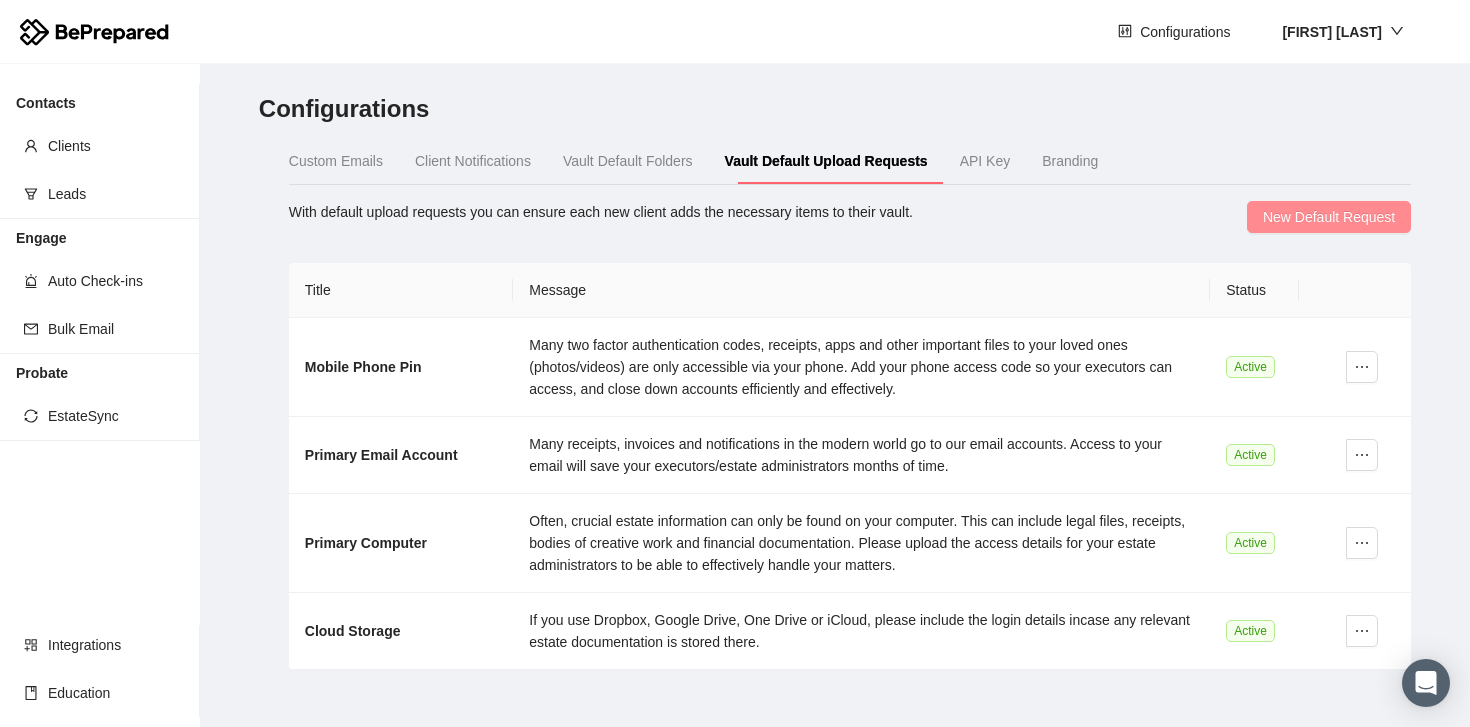 click on "New Default Request" at bounding box center (1329, 217) 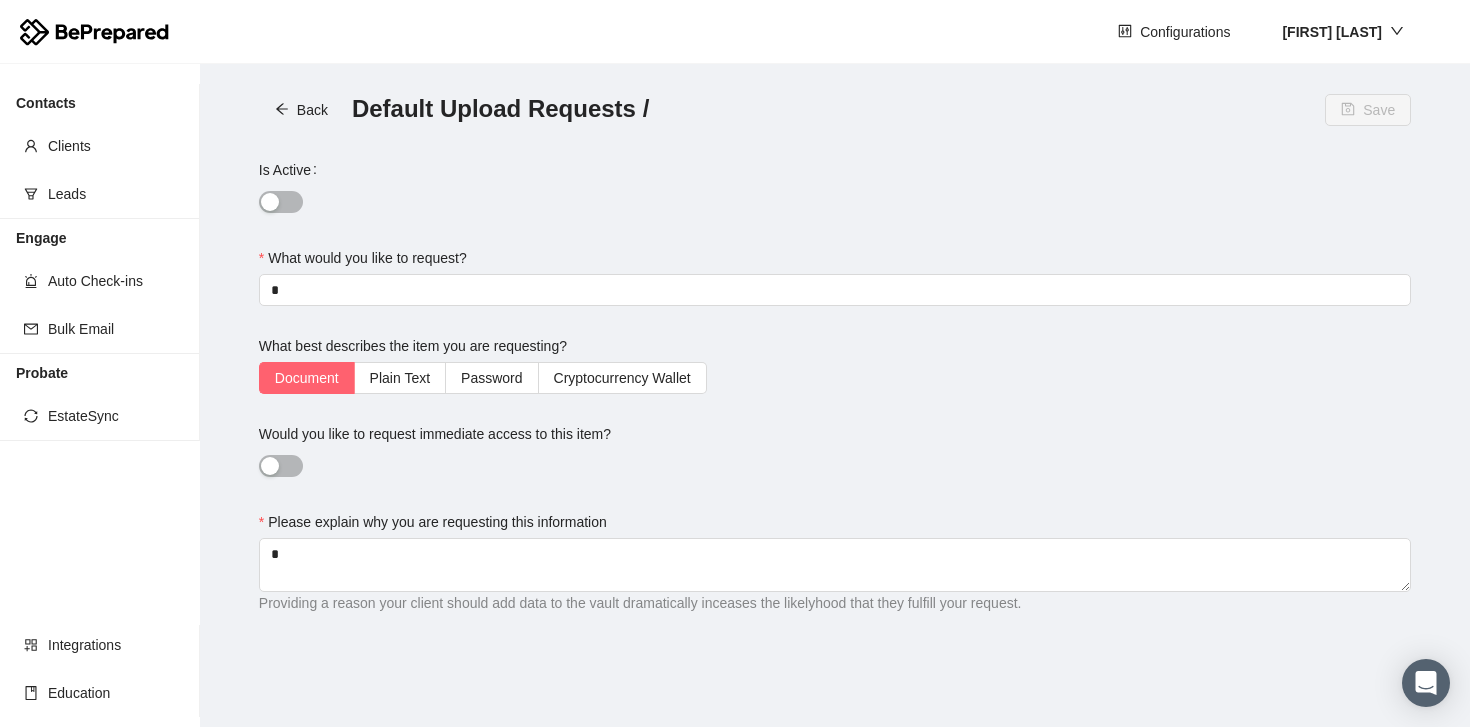 click on "What would you like to request?" at bounding box center (835, 170) 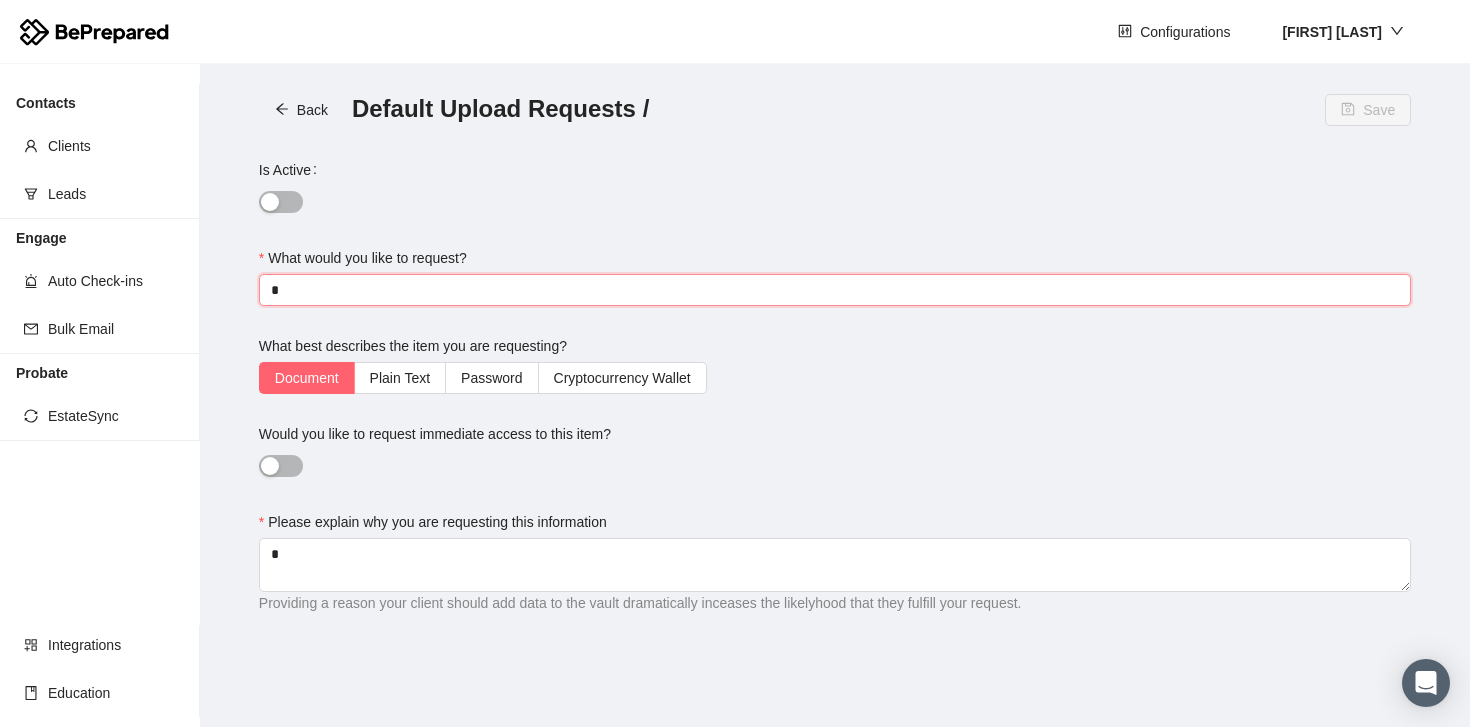 click on "What would you like to request?" at bounding box center [835, 290] 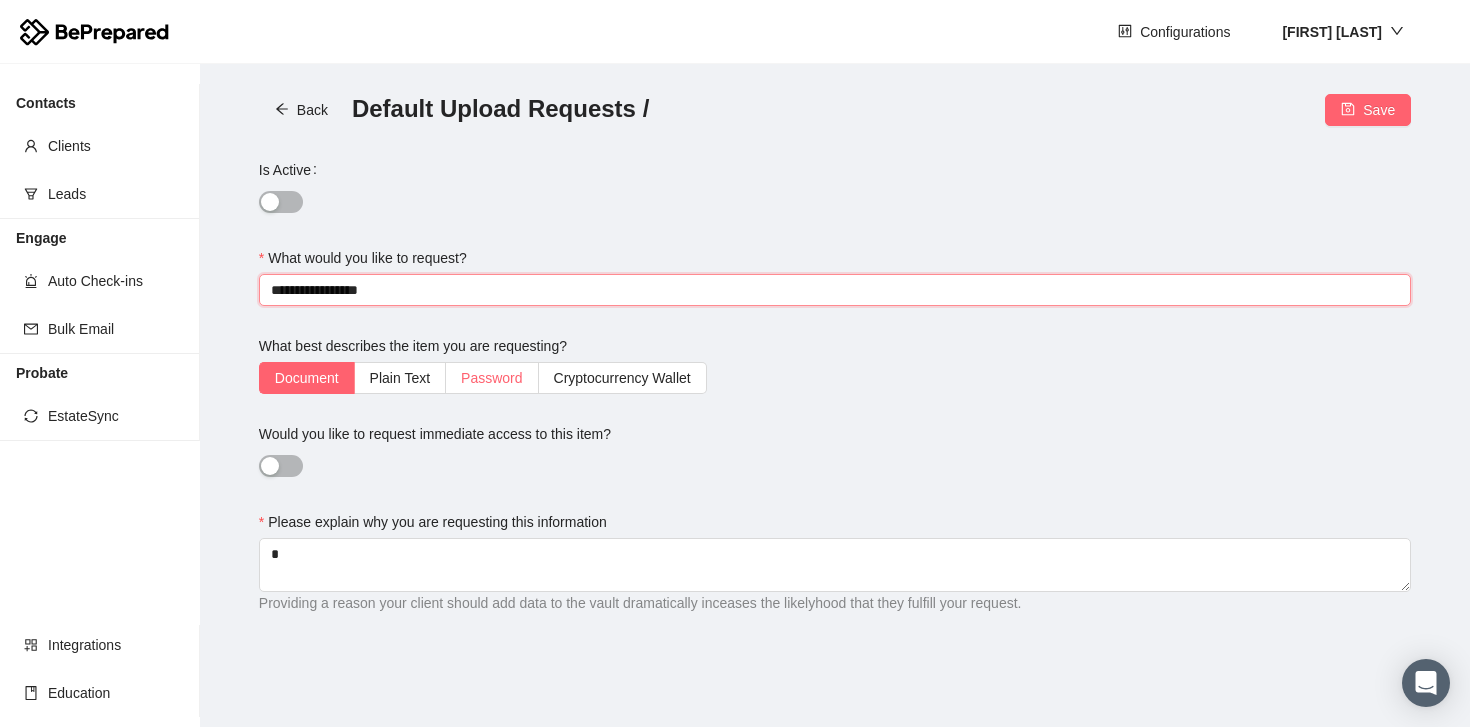 type on "**********" 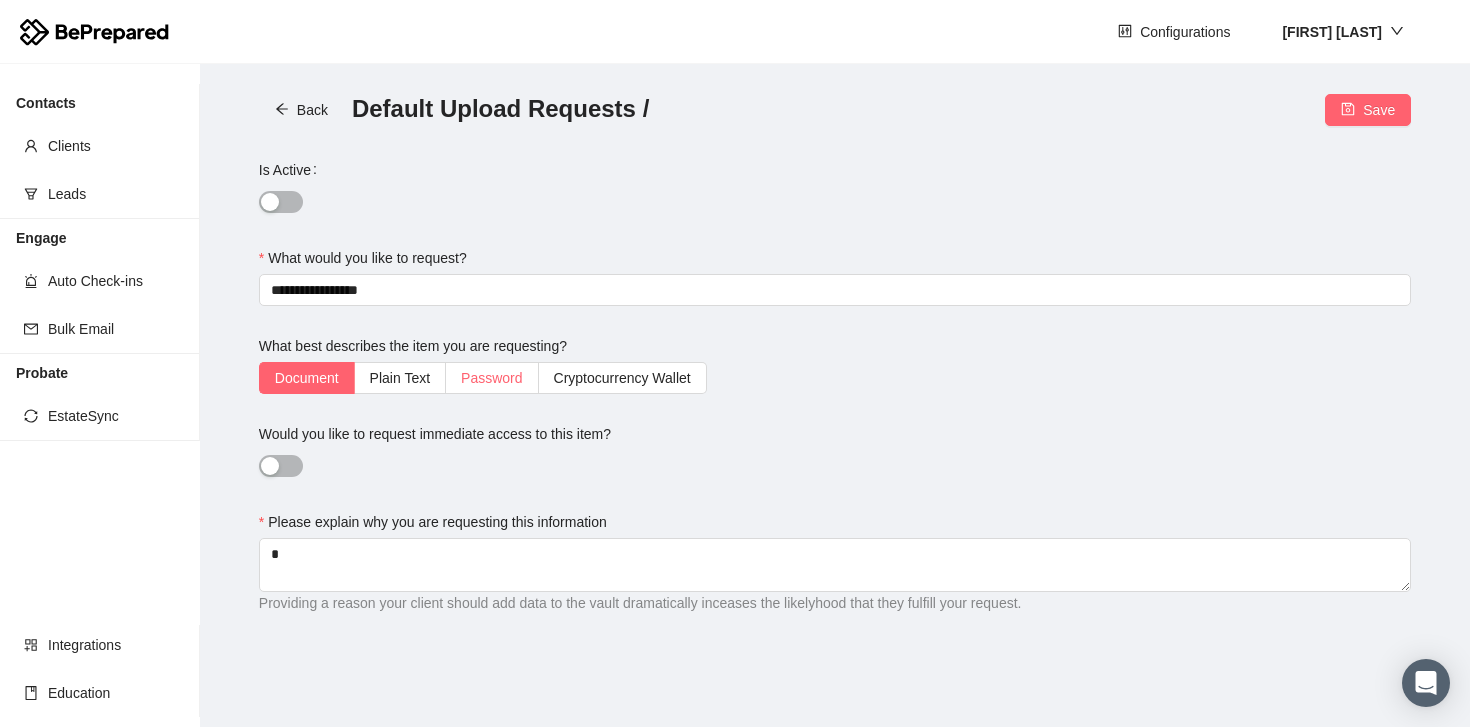 click on "Password" at bounding box center (492, 378) 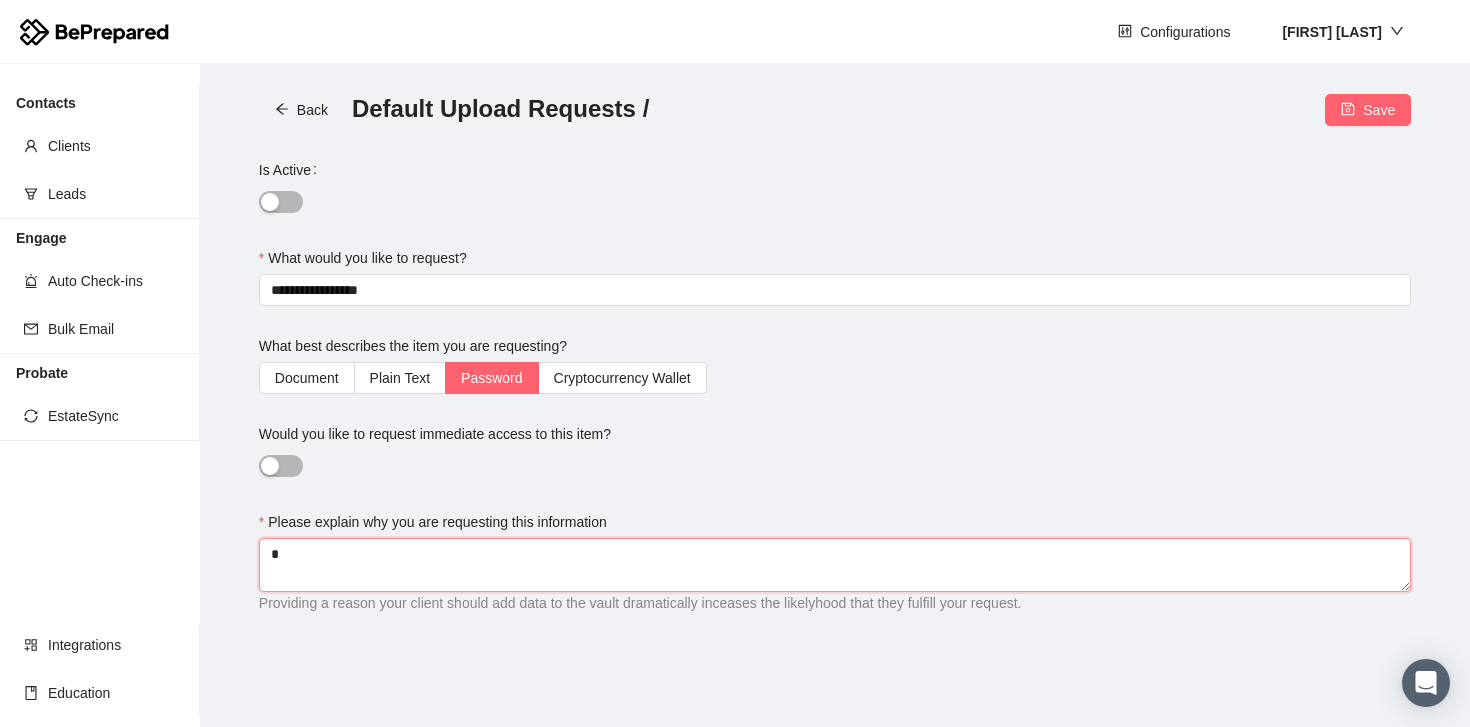 click on "Please explain why you are requesting this information" at bounding box center [835, 565] 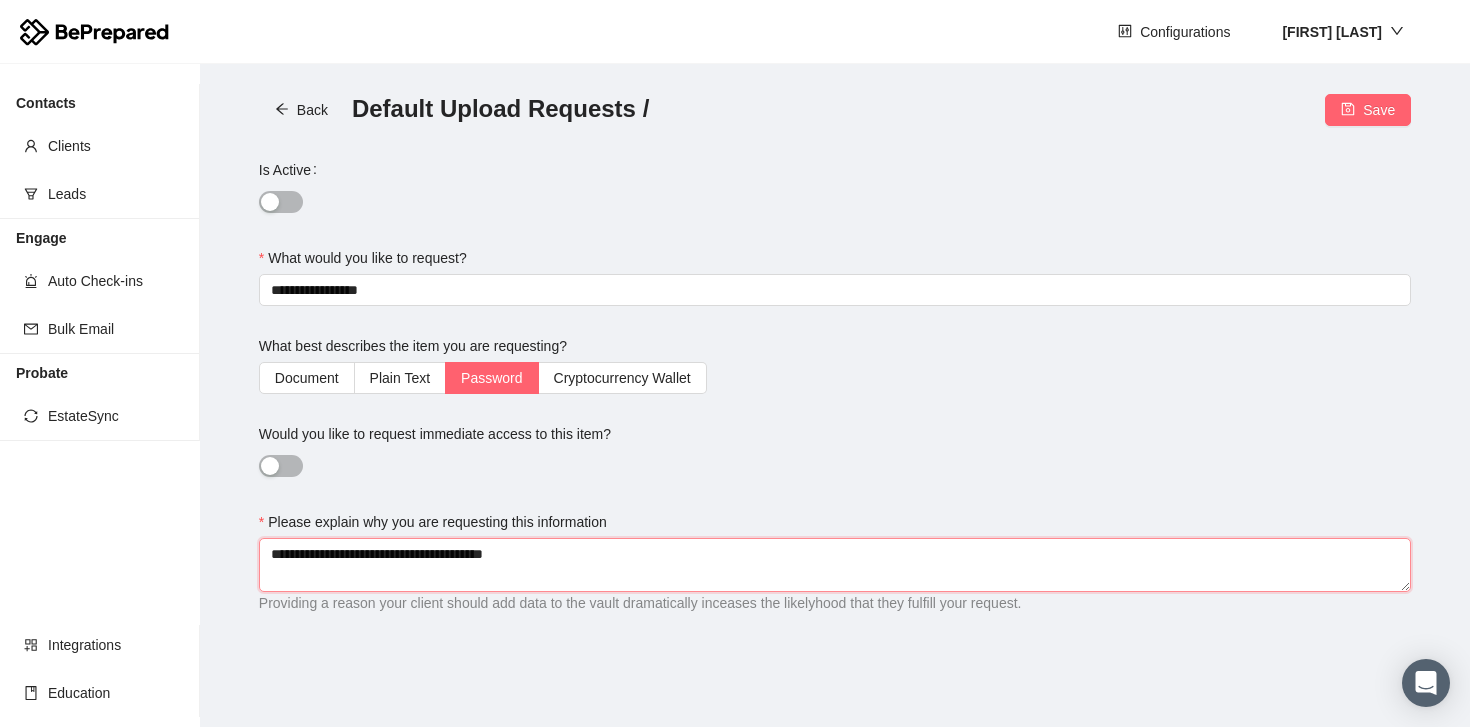 click on "**********" at bounding box center [835, 565] 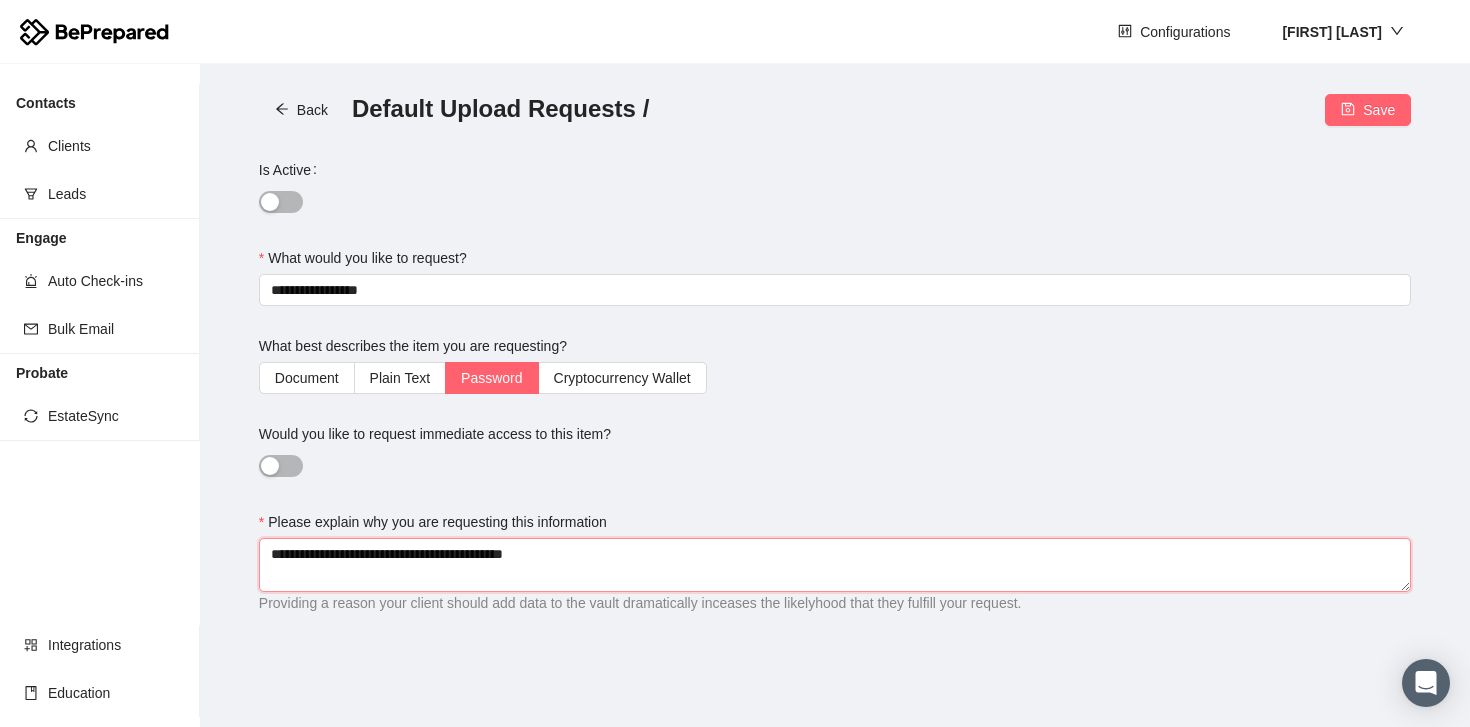 type on "**********" 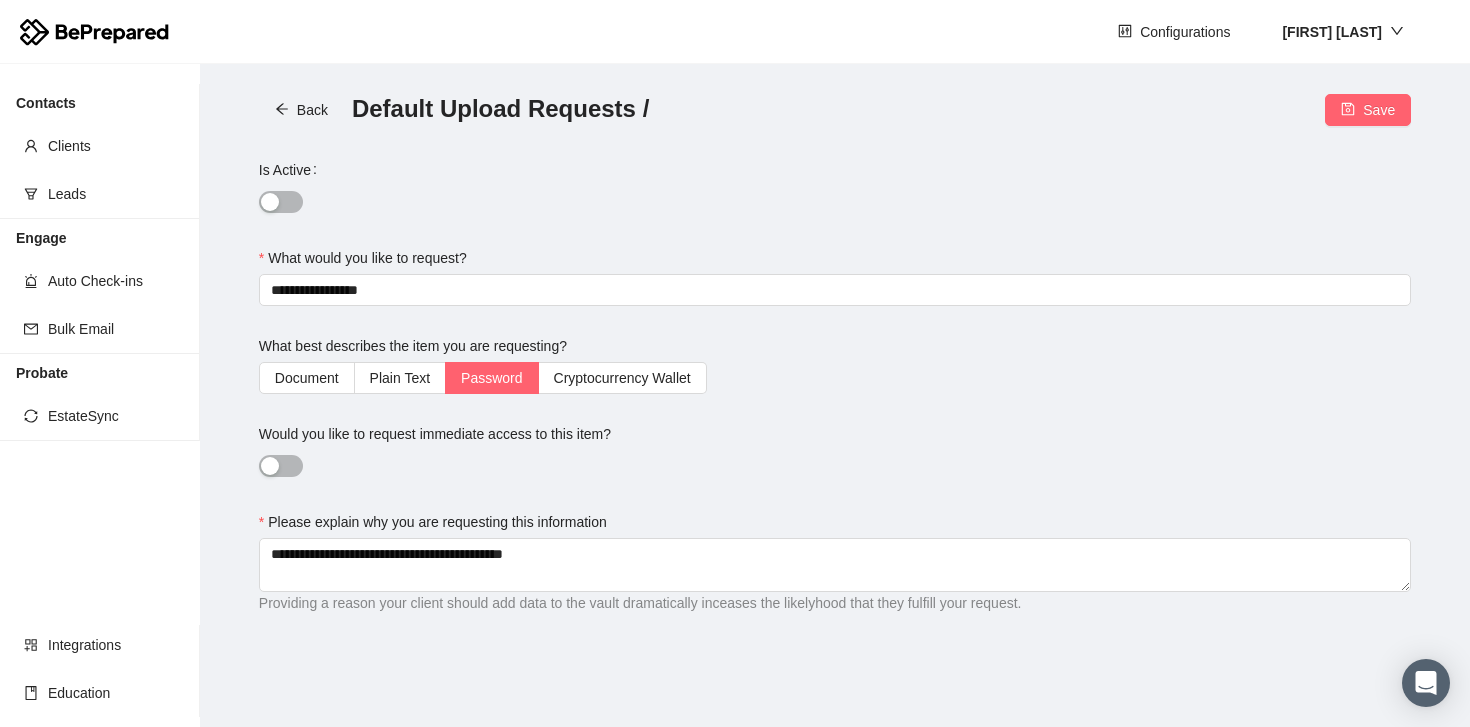 click on "Is Active" at bounding box center (281, 202) 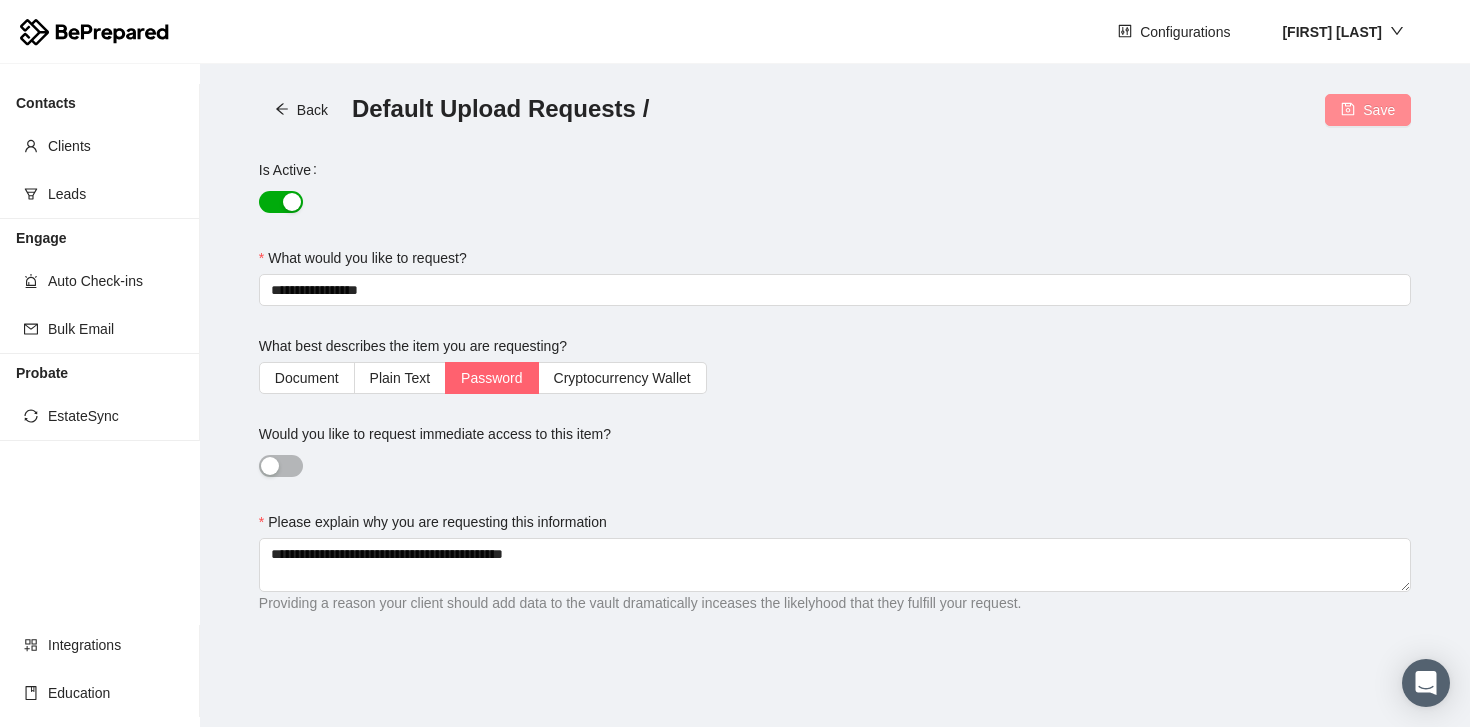 click on "Save" at bounding box center [1368, 110] 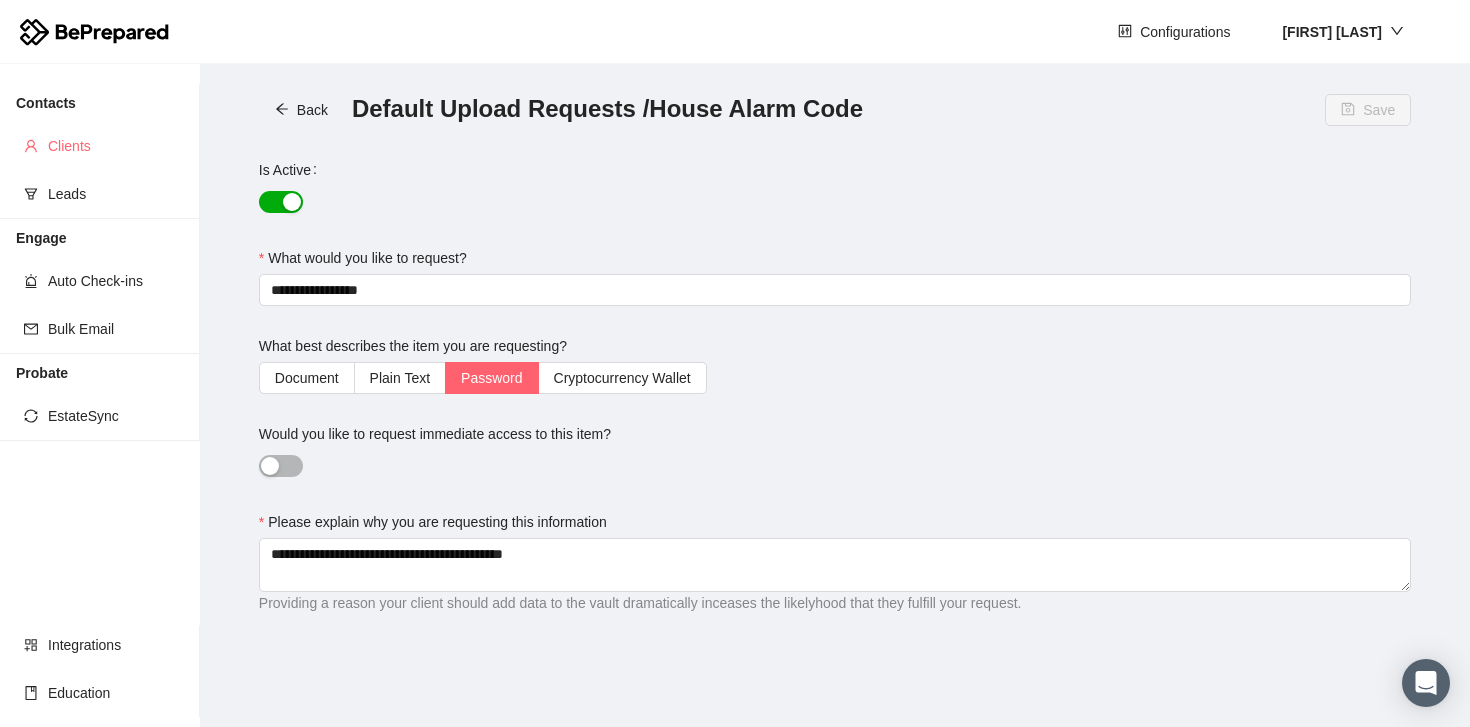 click on "Clients" at bounding box center [116, 146] 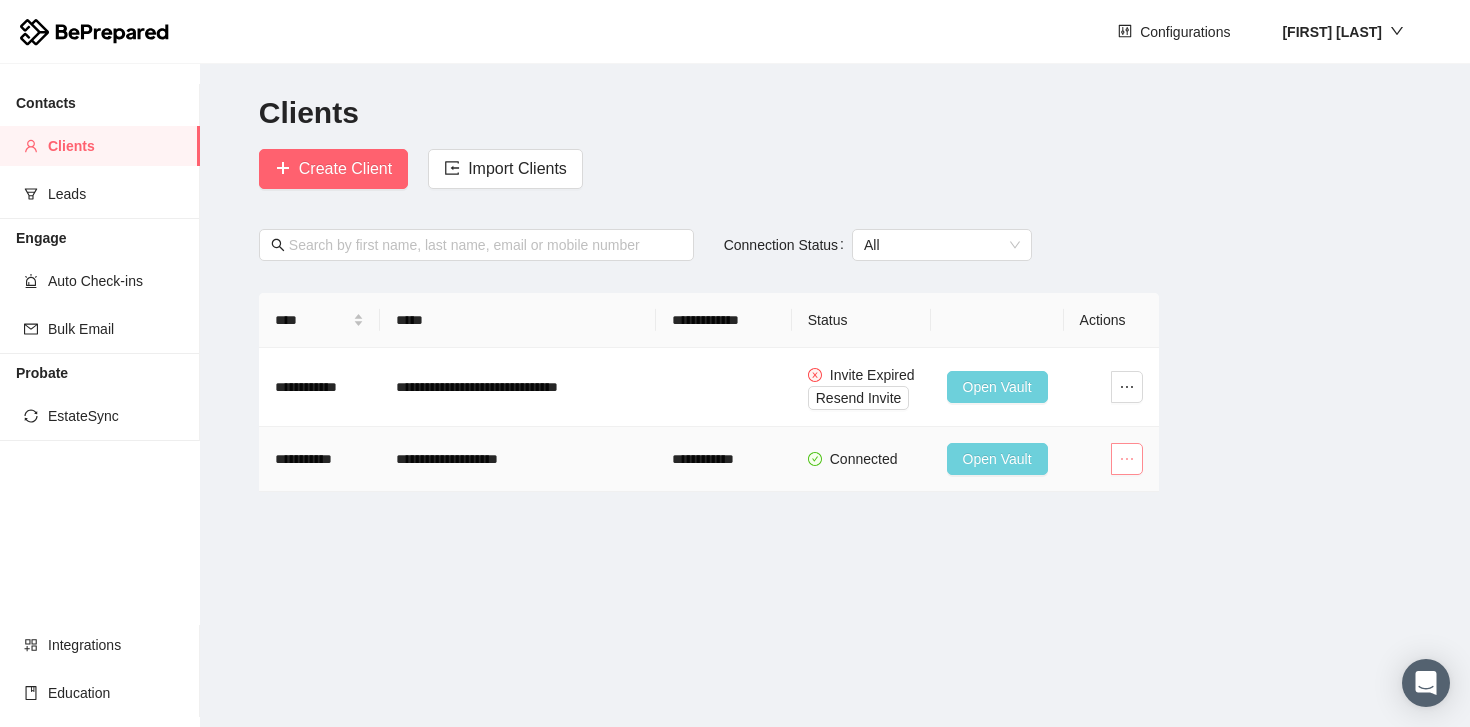click at bounding box center (1127, 459) 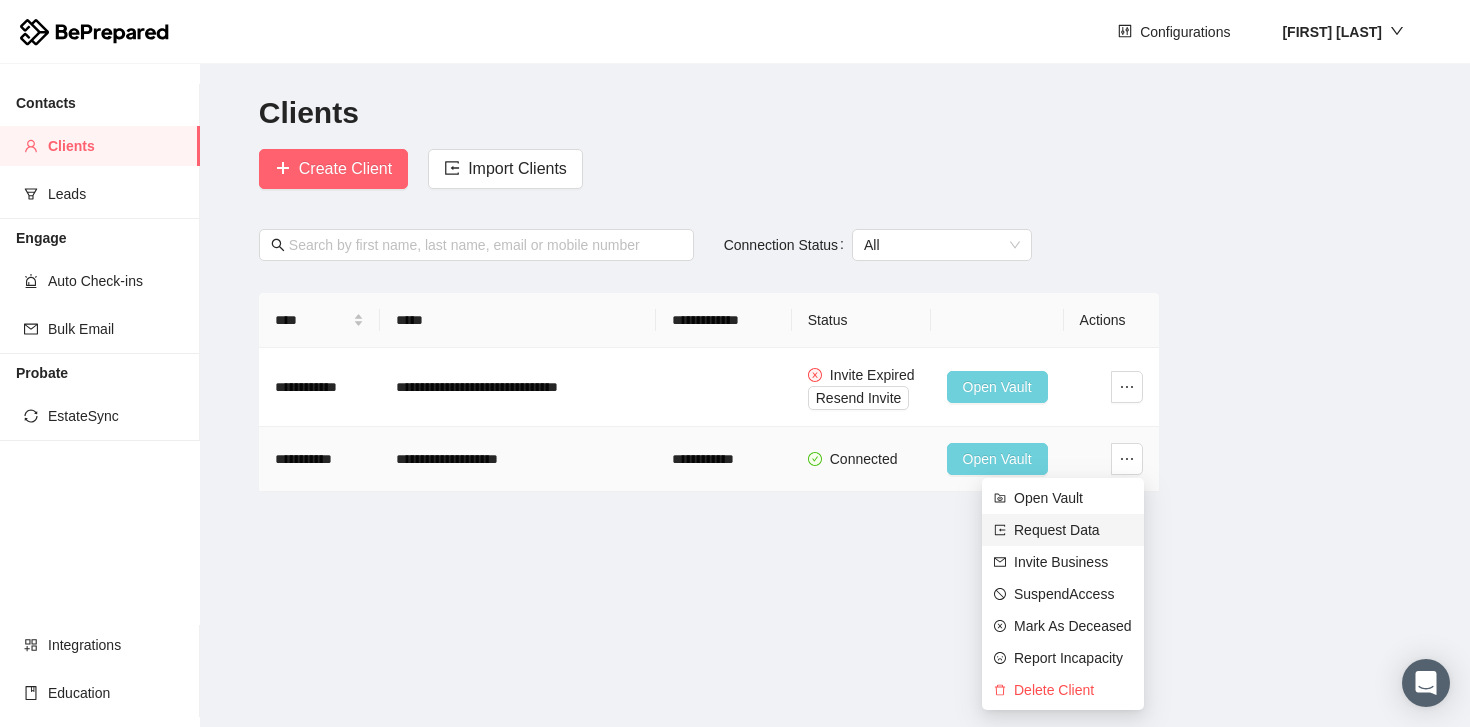 click on "Request Data" at bounding box center (1073, 530) 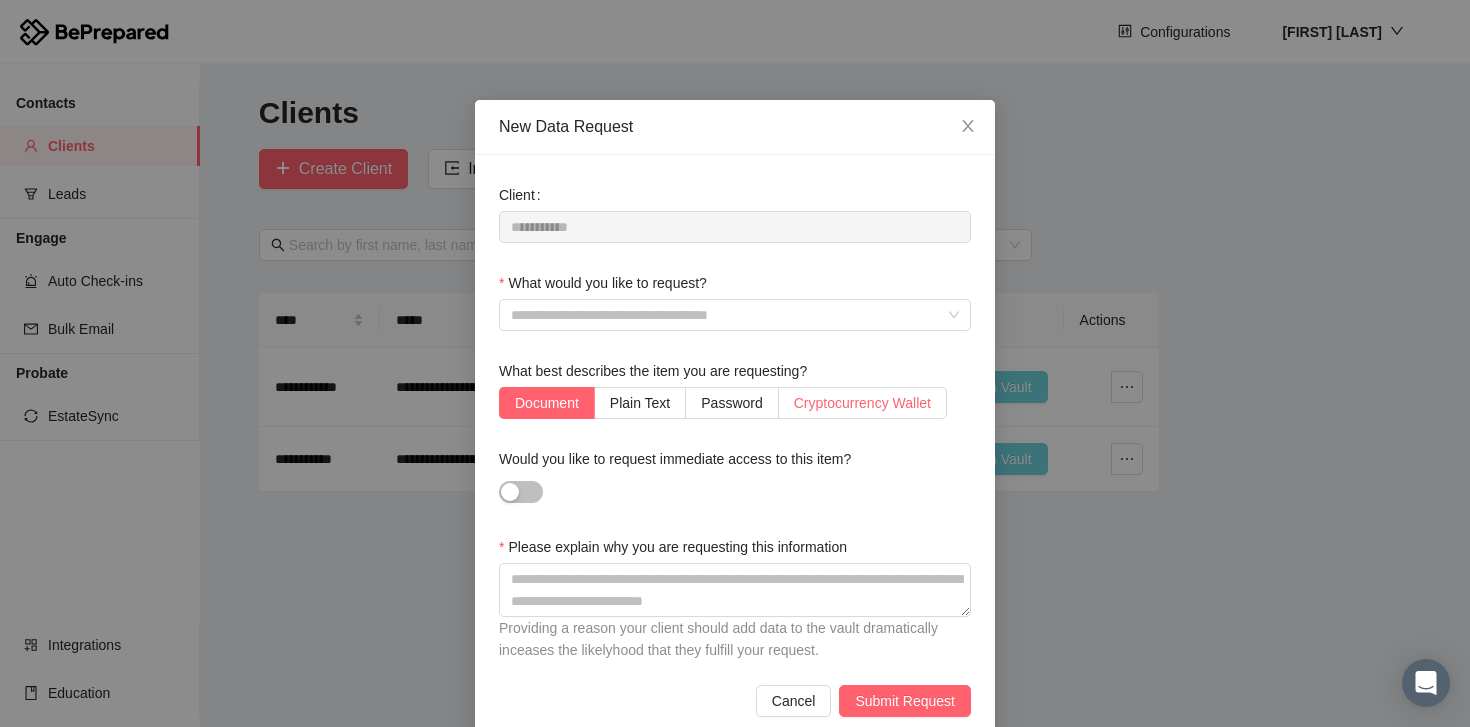 click on "Cryptocurrency Wallet" at bounding box center (863, 403) 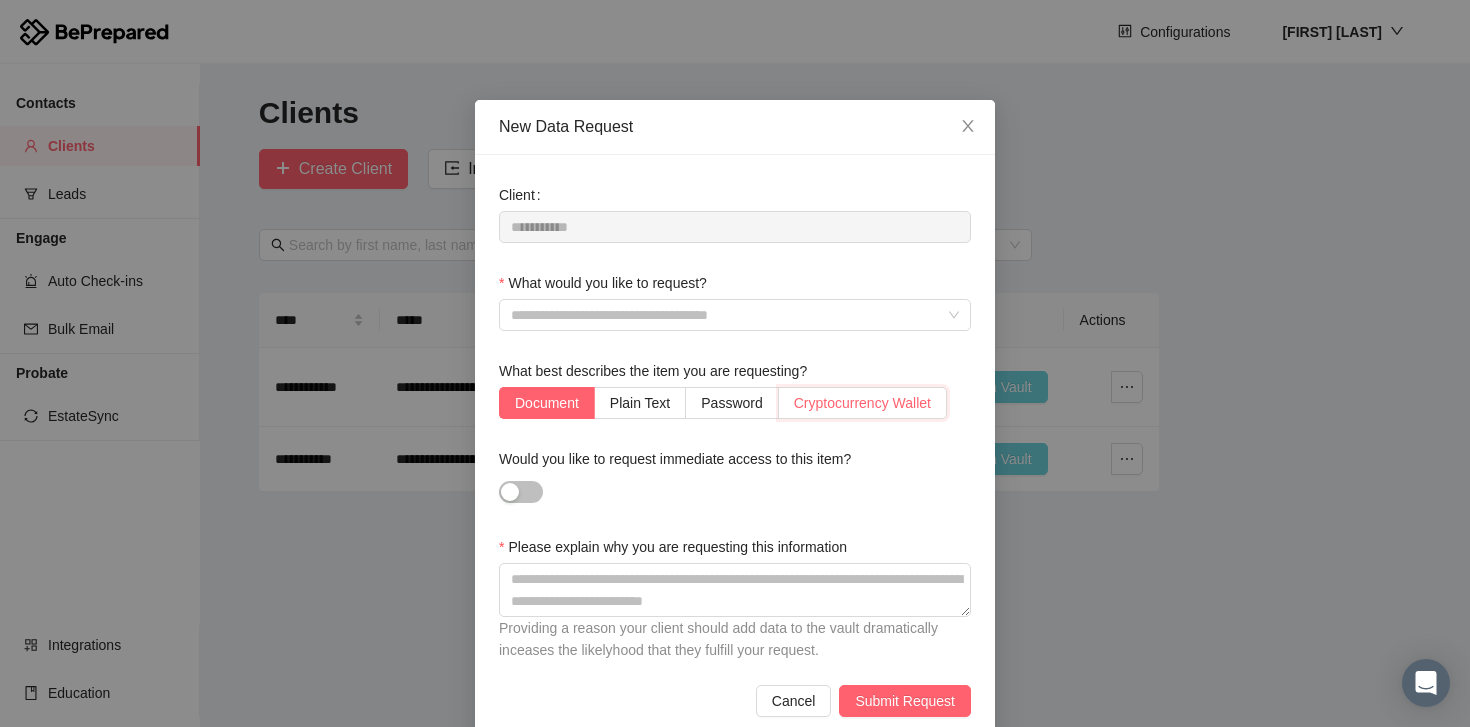 click on "Cryptocurrency Wallet" at bounding box center (500, 408) 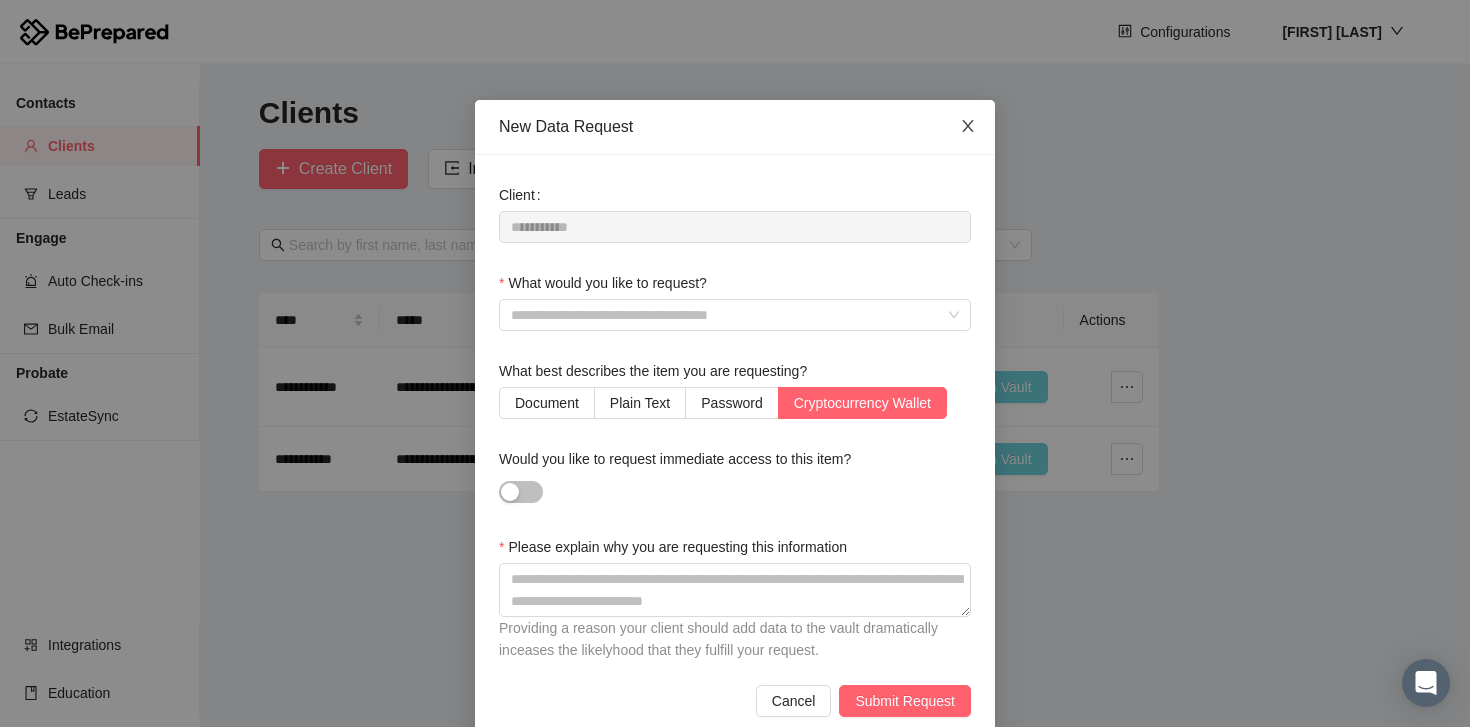 click at bounding box center [968, 126] 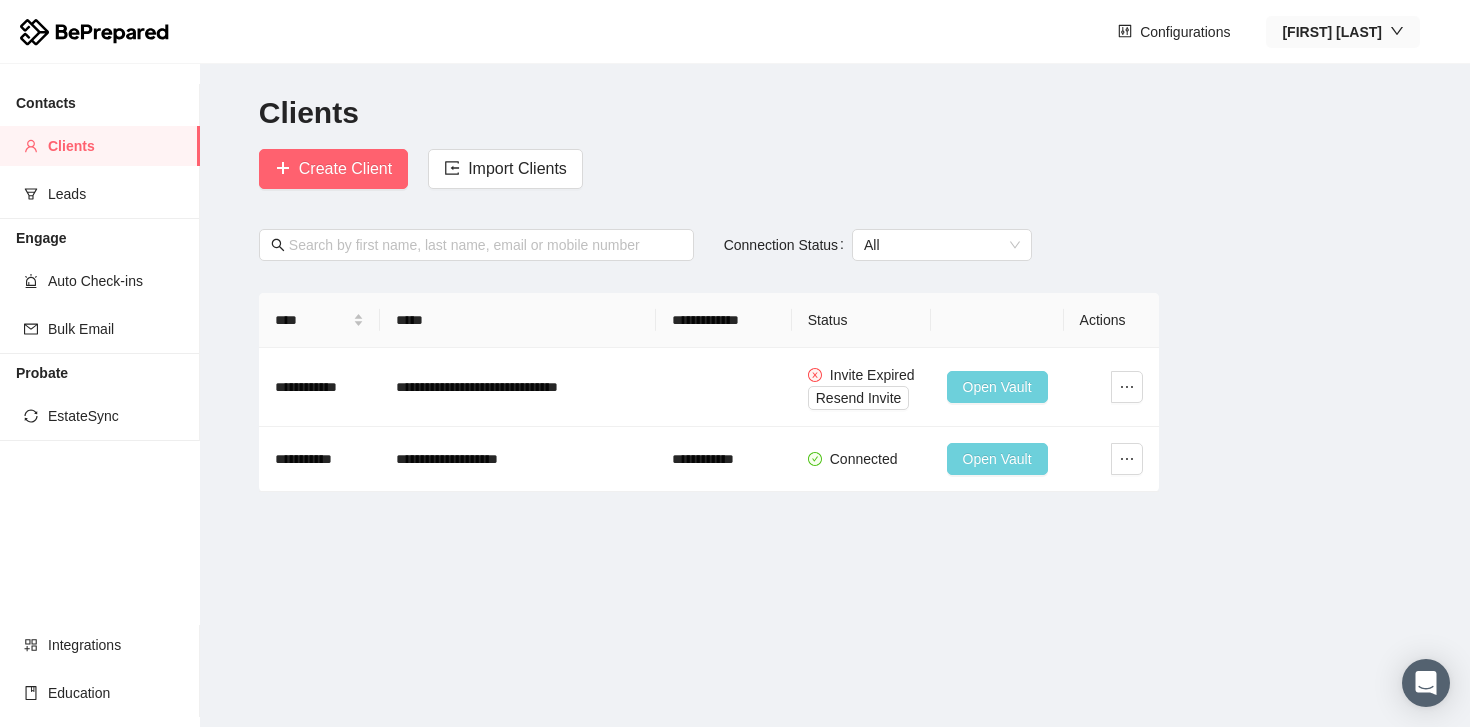 click on "[FIRST]   [LAST]" at bounding box center (1343, 32) 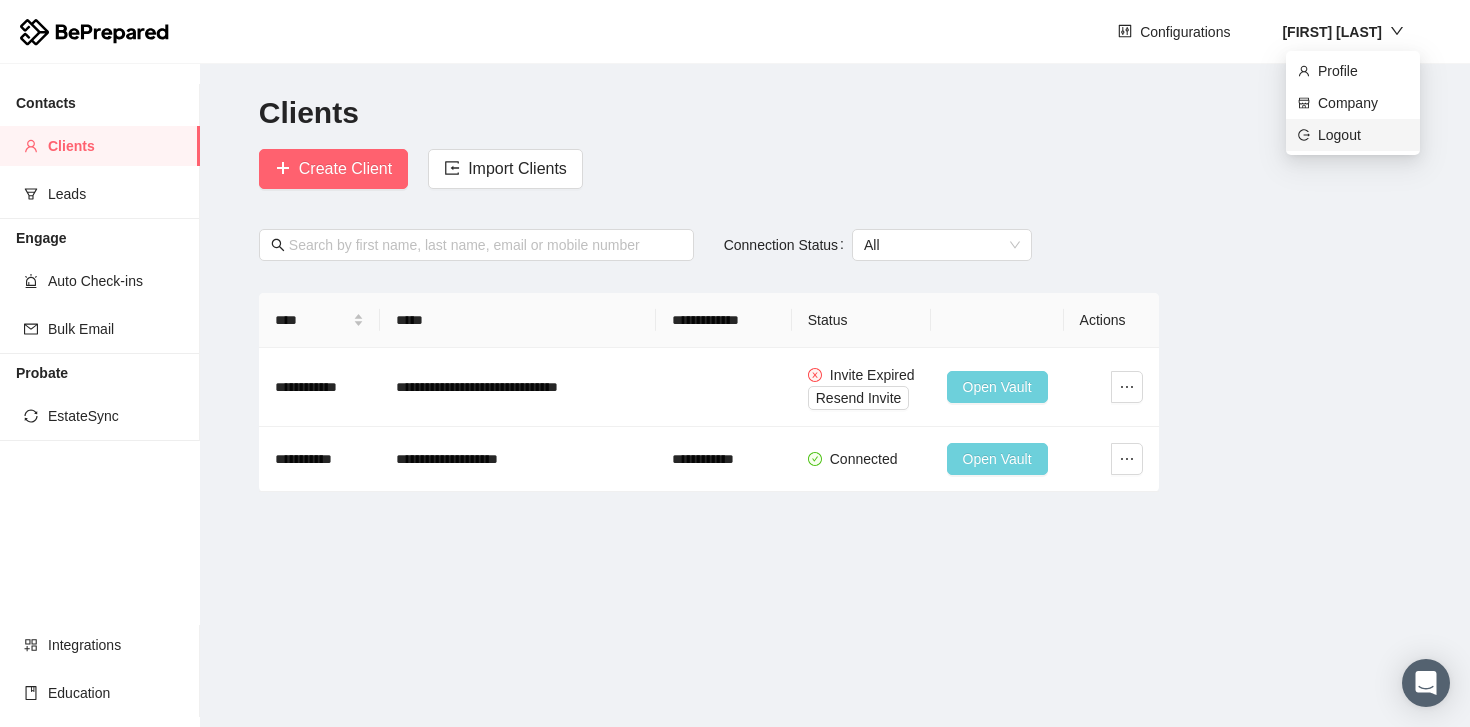 click on "Logout" at bounding box center (1363, 135) 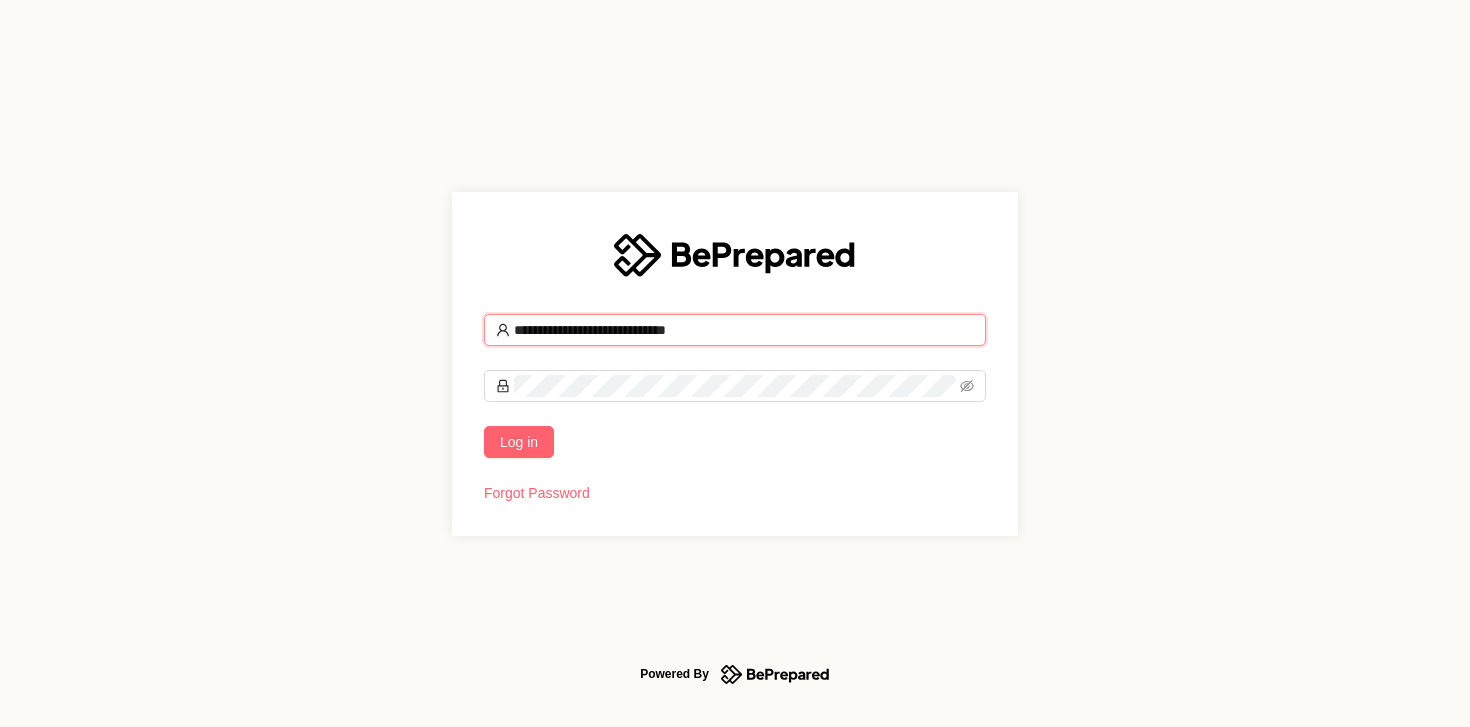 click on "**********" at bounding box center [744, 330] 